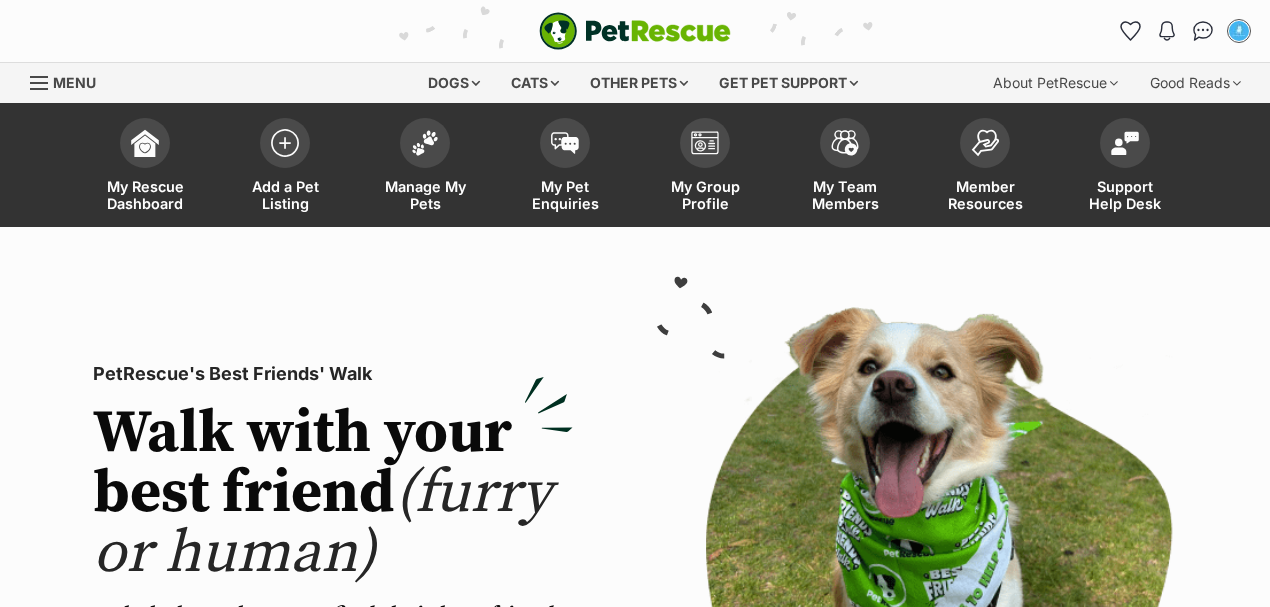 scroll, scrollTop: 0, scrollLeft: 0, axis: both 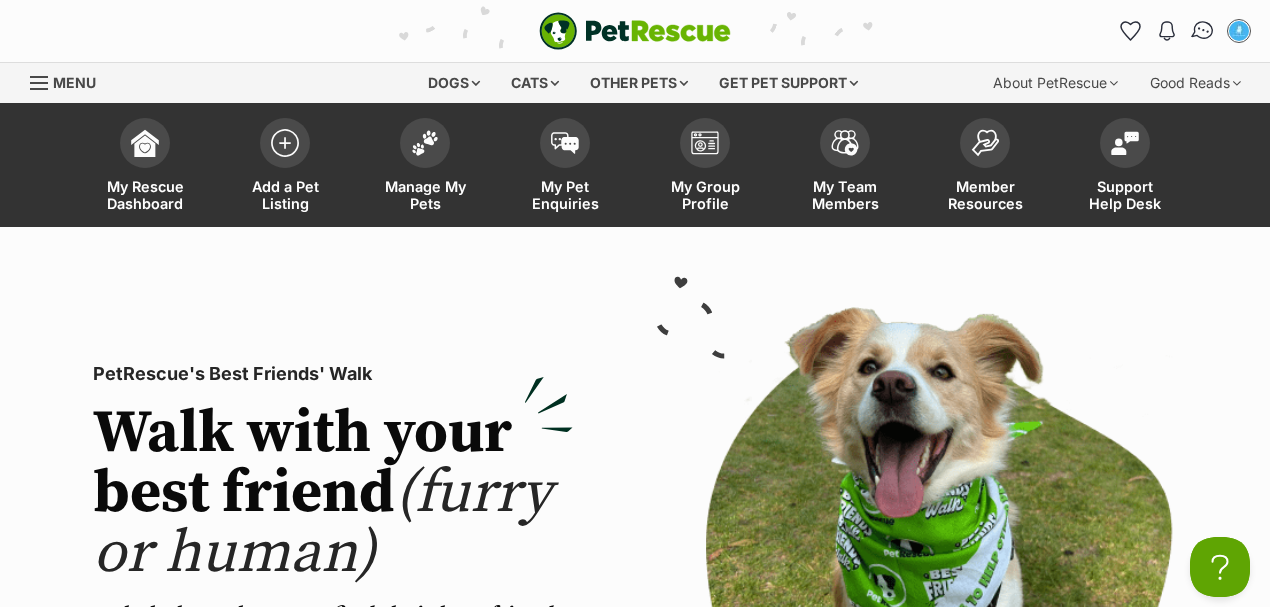 click at bounding box center [1203, 31] 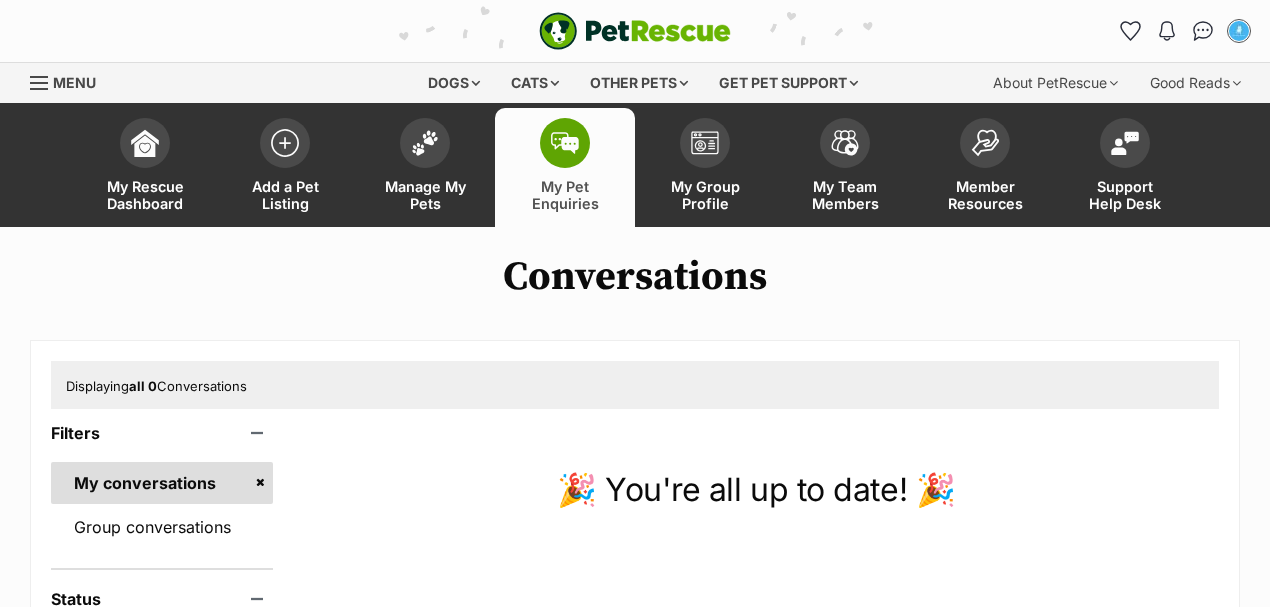 scroll, scrollTop: 0, scrollLeft: 0, axis: both 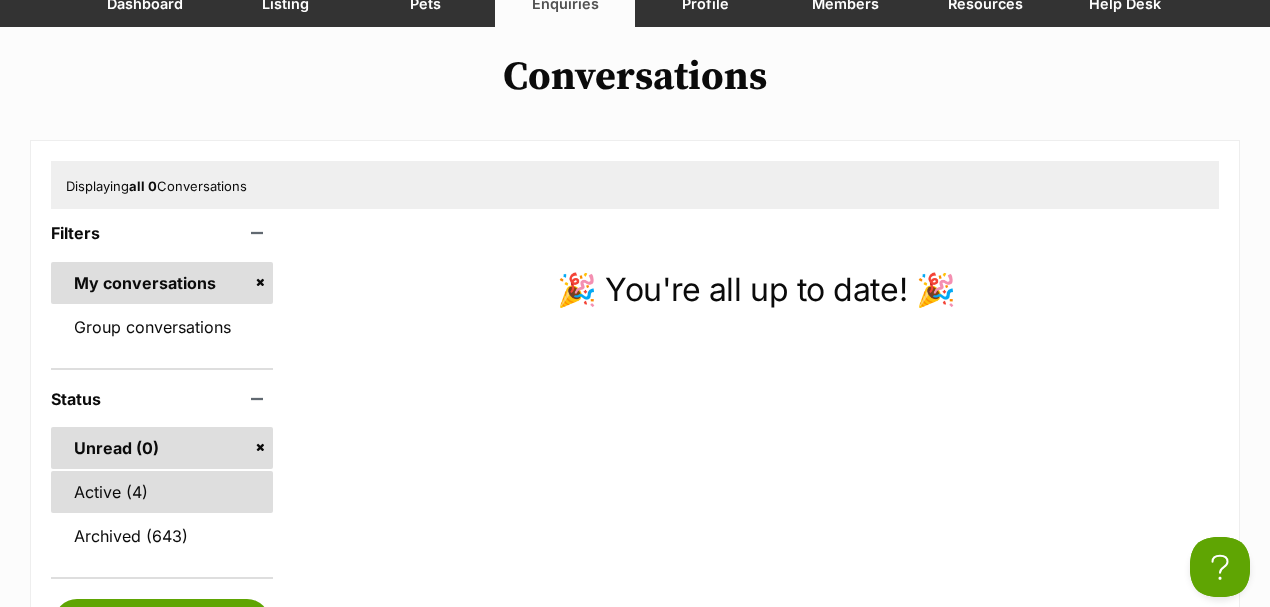 click on "Active (4)" at bounding box center [162, 492] 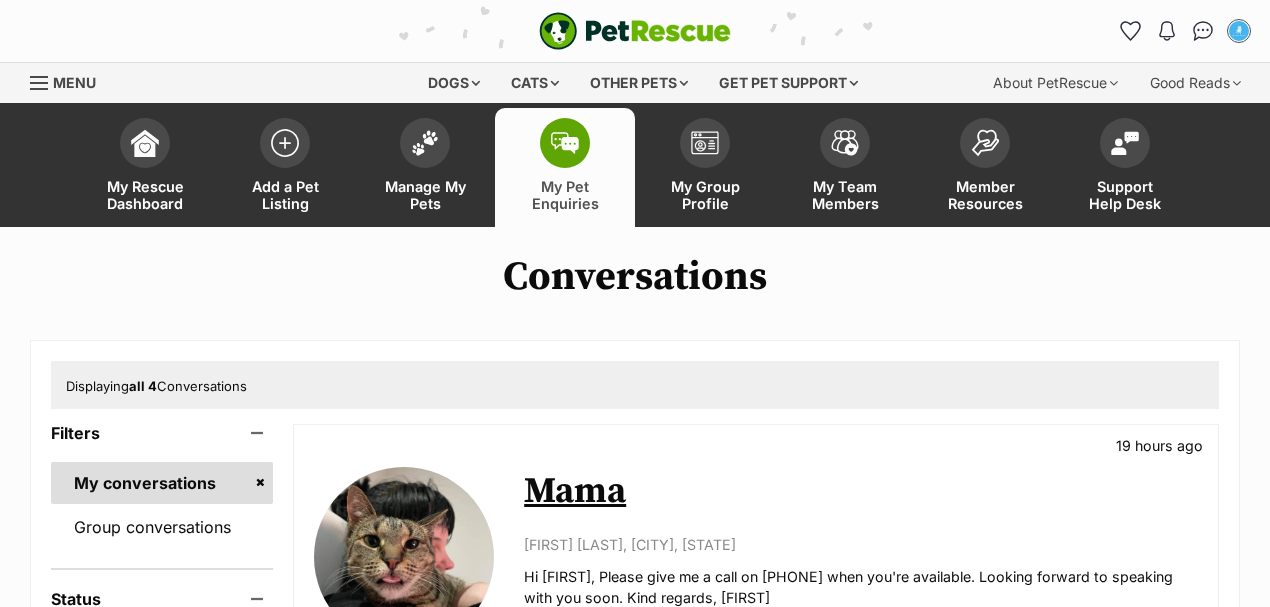 scroll, scrollTop: 0, scrollLeft: 0, axis: both 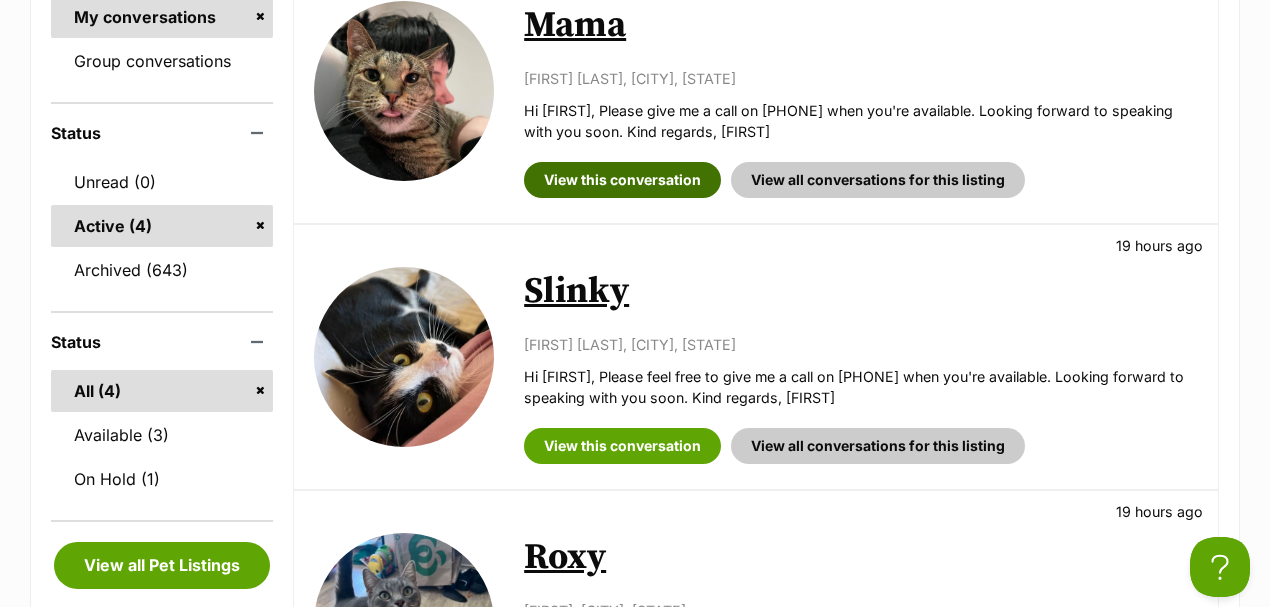 click on "View this conversation" at bounding box center (622, 180) 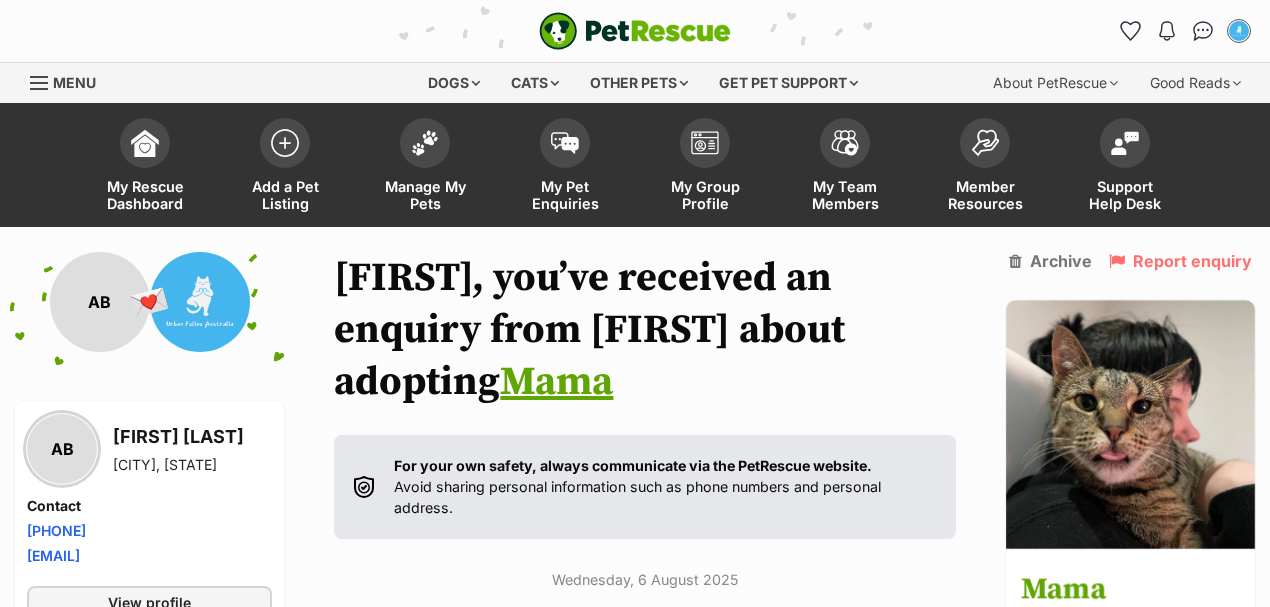 scroll, scrollTop: 5, scrollLeft: 0, axis: vertical 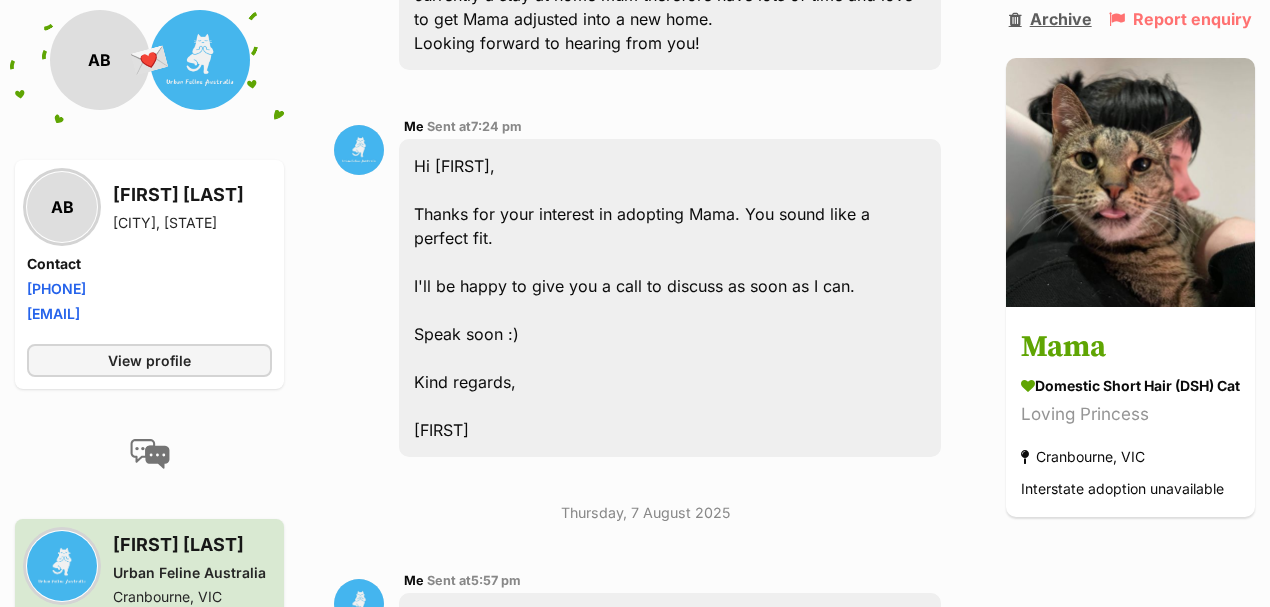 click on "Archive" at bounding box center [1050, 19] 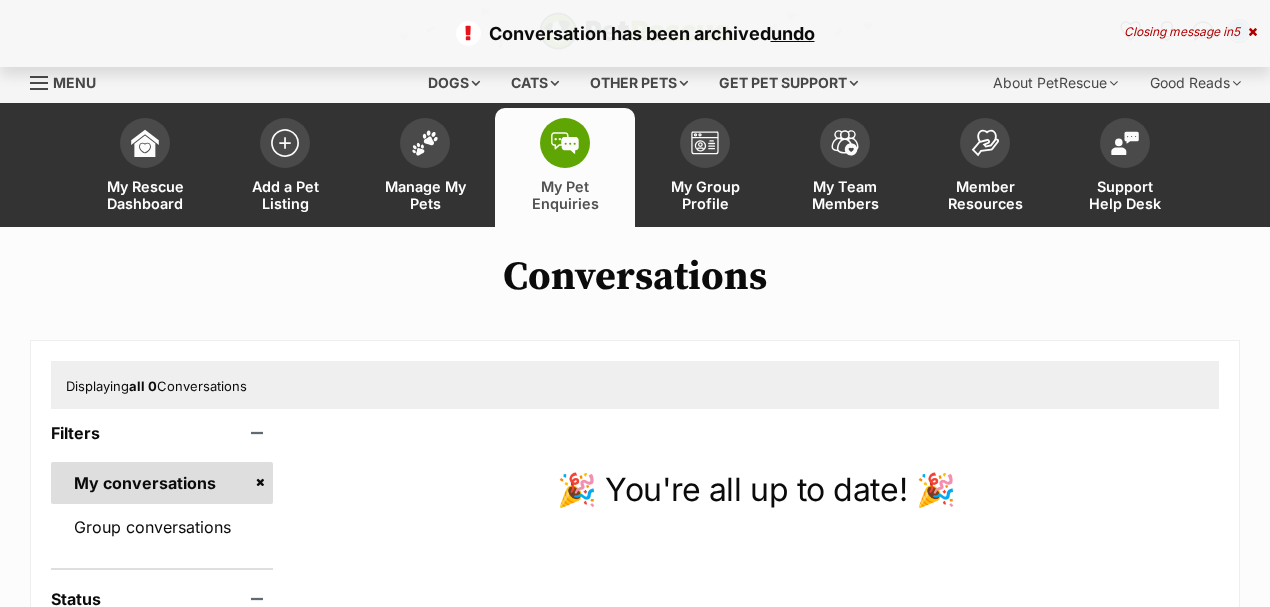 scroll, scrollTop: 0, scrollLeft: 0, axis: both 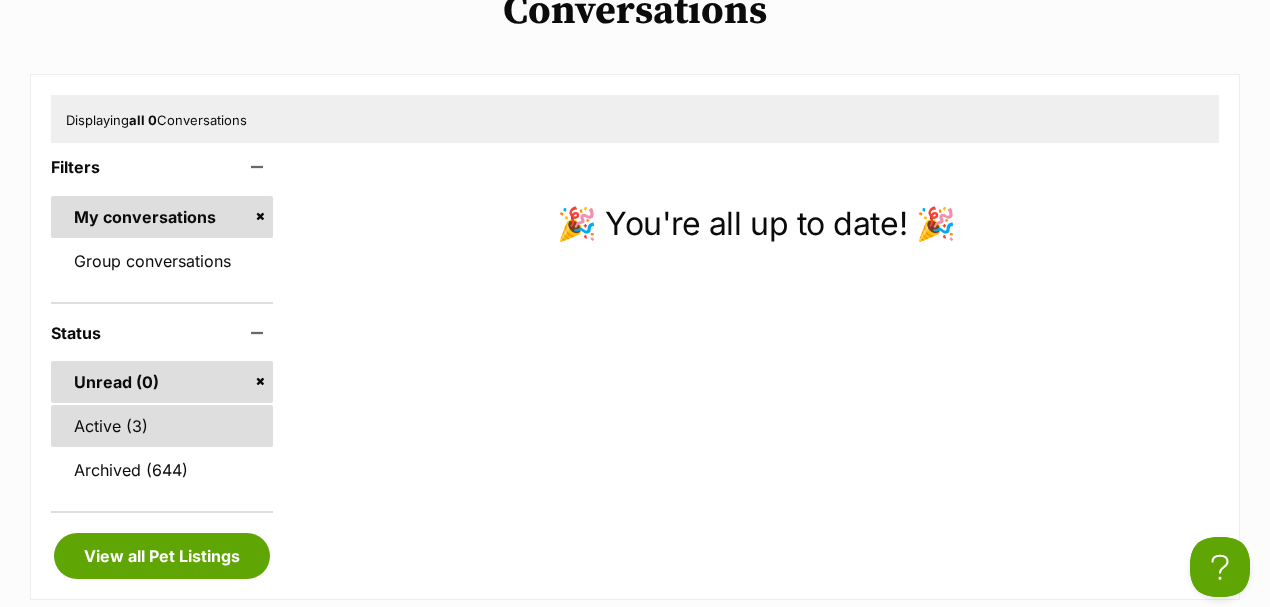 click on "Active (3)" at bounding box center (162, 426) 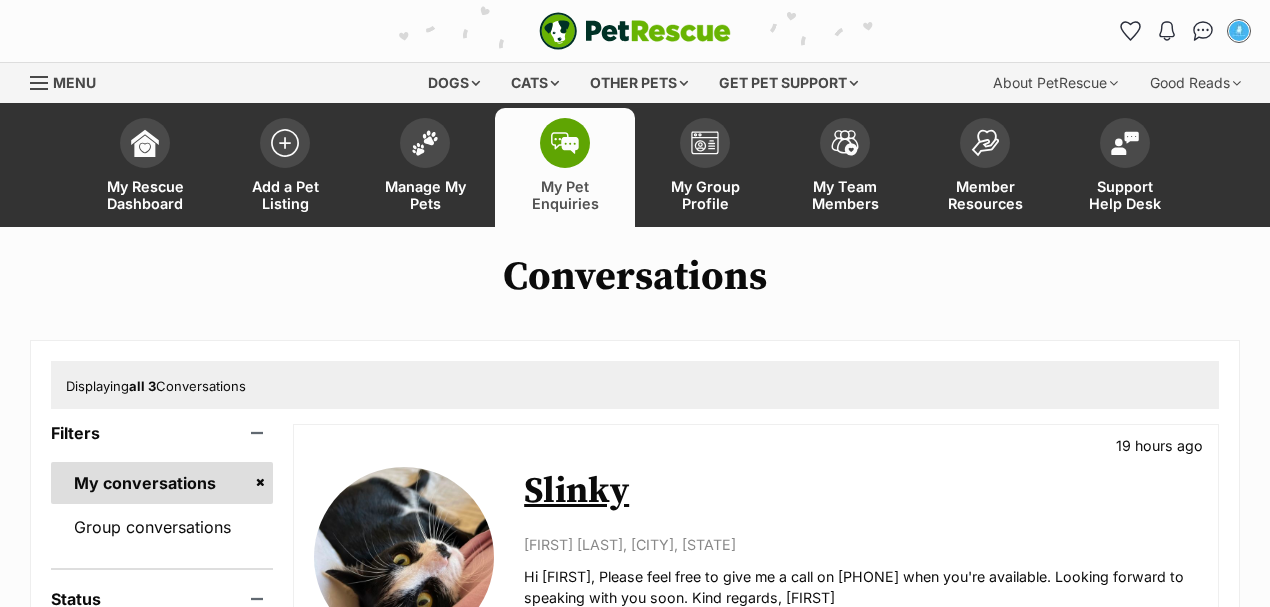 scroll, scrollTop: 0, scrollLeft: 0, axis: both 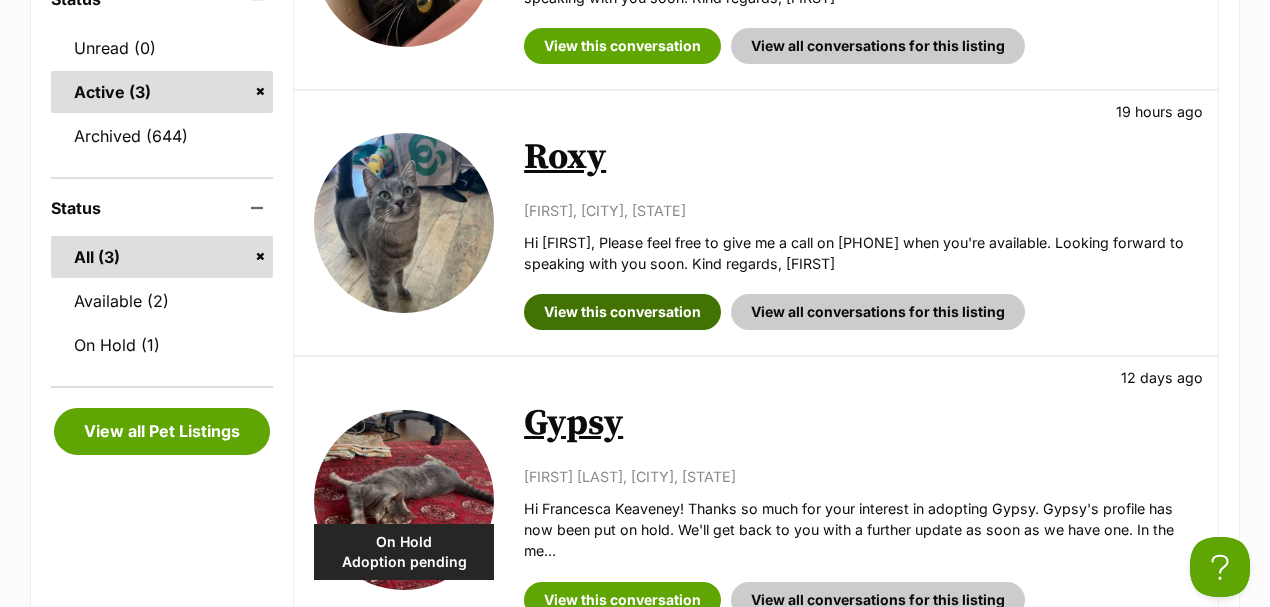 click on "View this conversation" at bounding box center [622, 312] 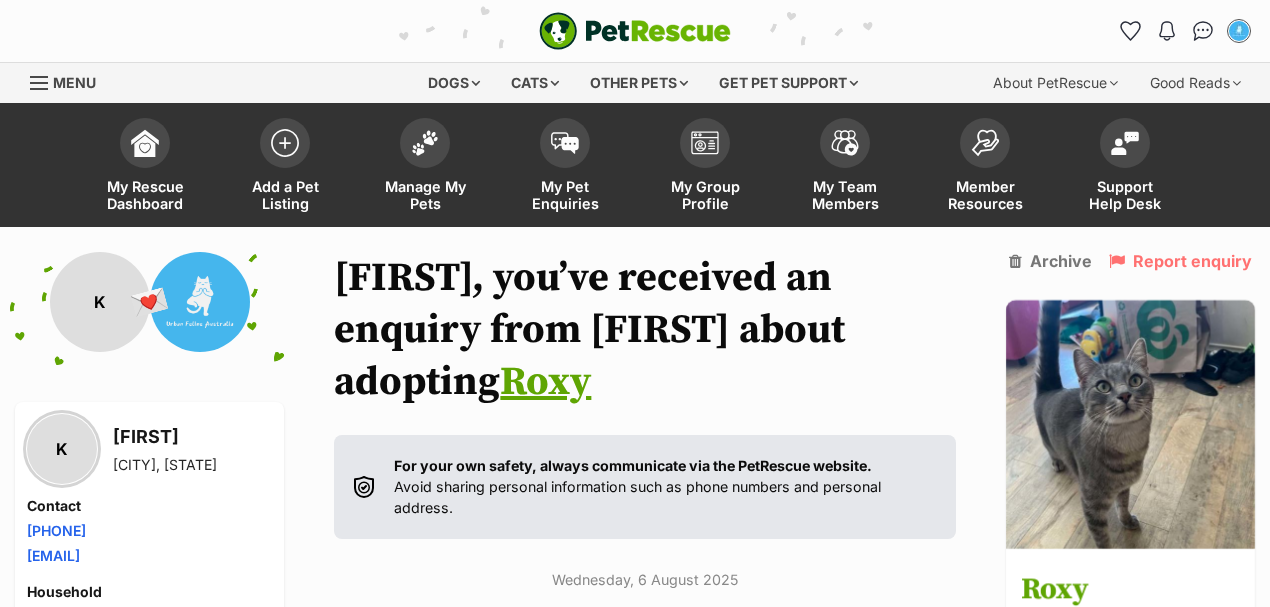 scroll, scrollTop: 0, scrollLeft: 0, axis: both 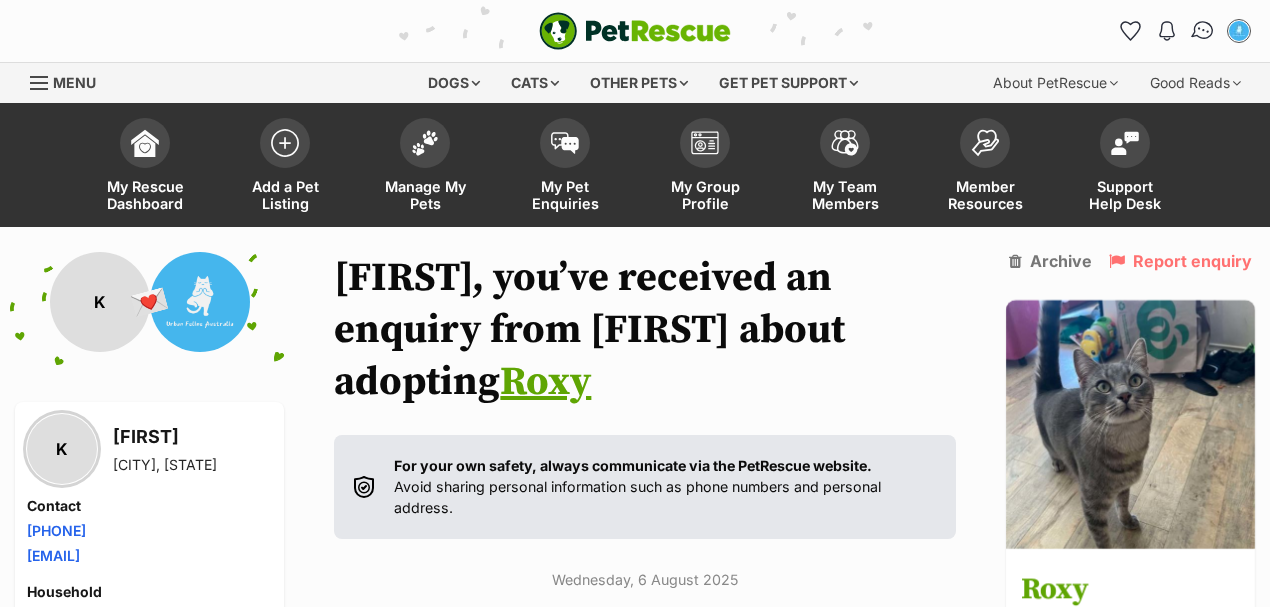 click at bounding box center (1203, 31) 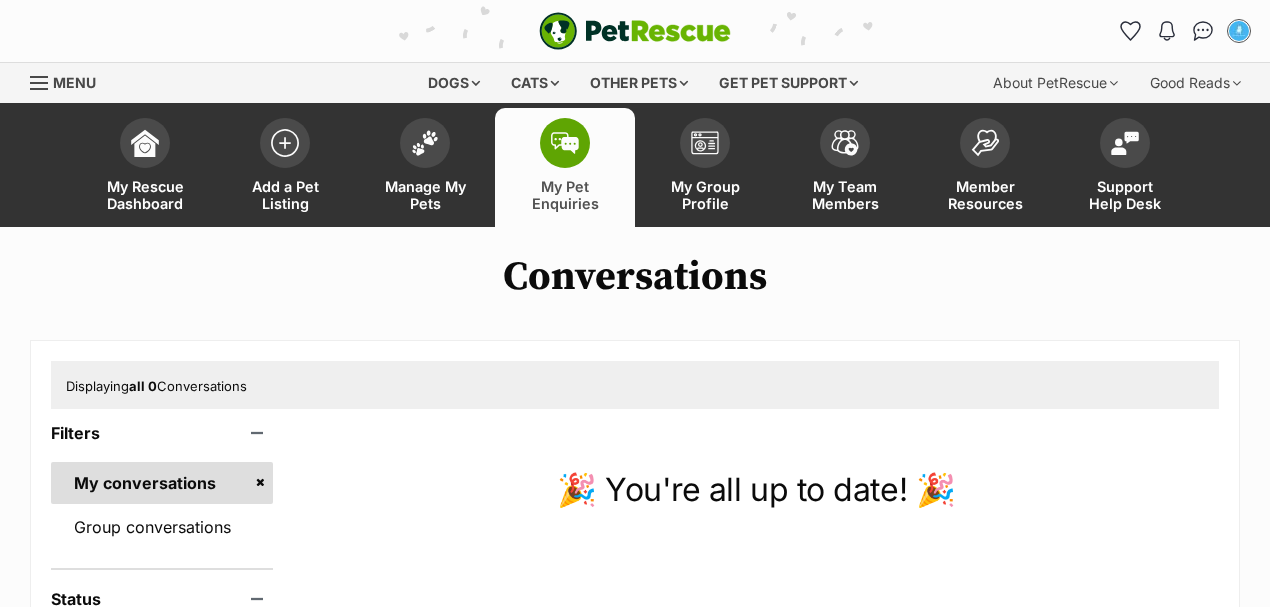 scroll, scrollTop: 0, scrollLeft: 0, axis: both 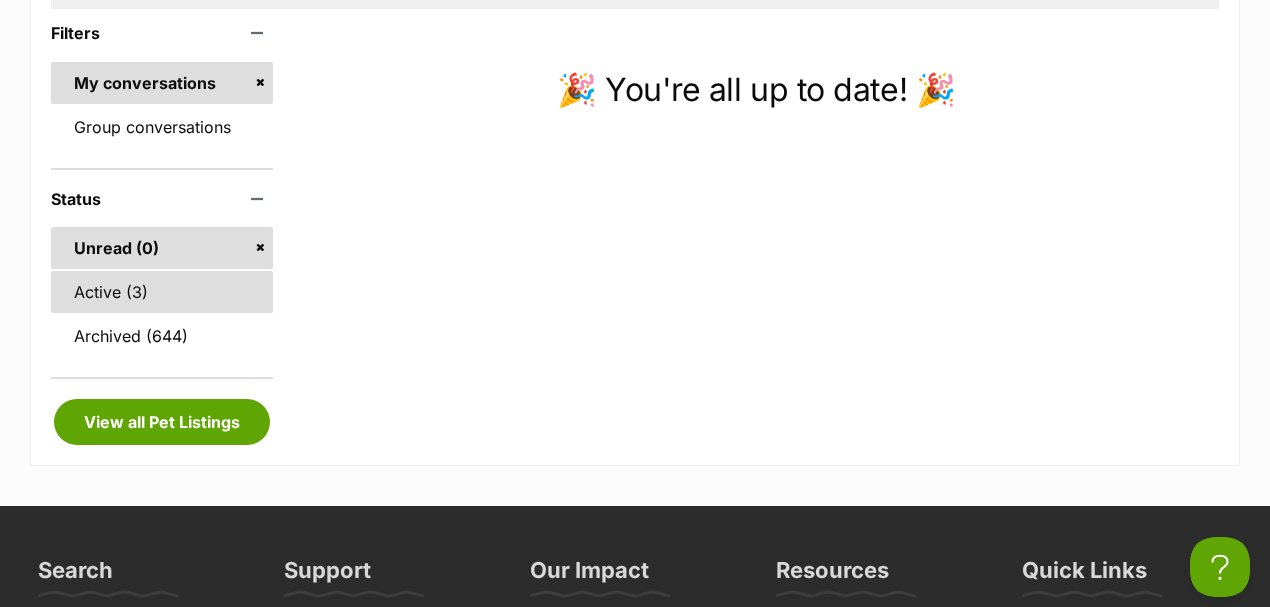 click on "Active (3)" at bounding box center [162, 292] 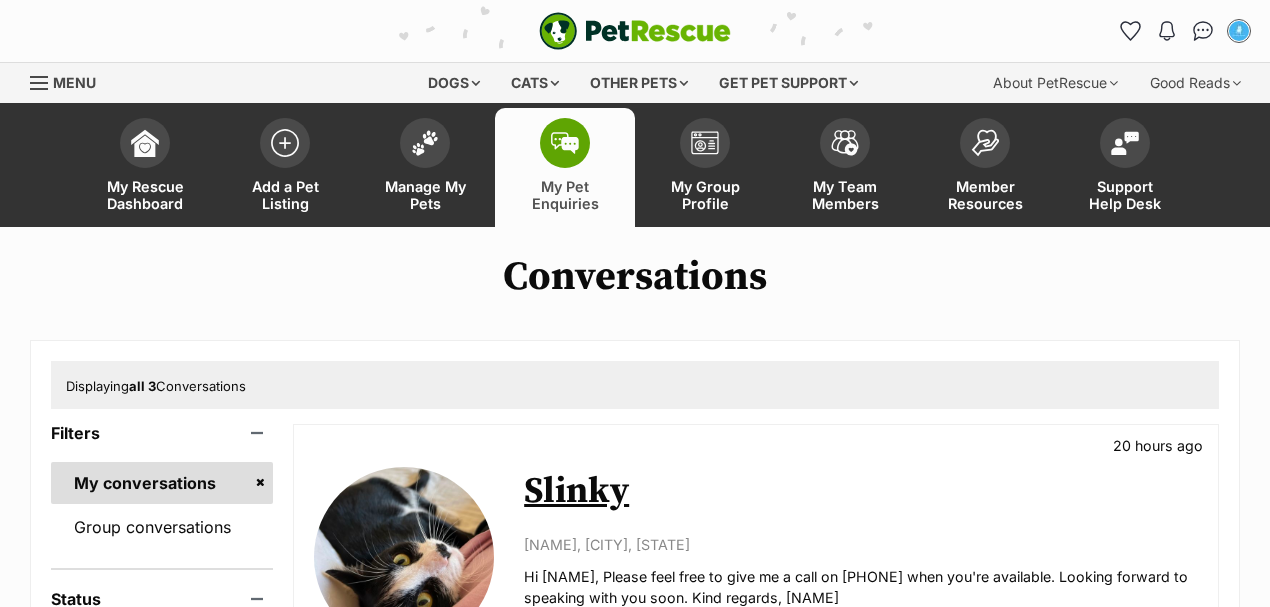 scroll, scrollTop: 0, scrollLeft: 0, axis: both 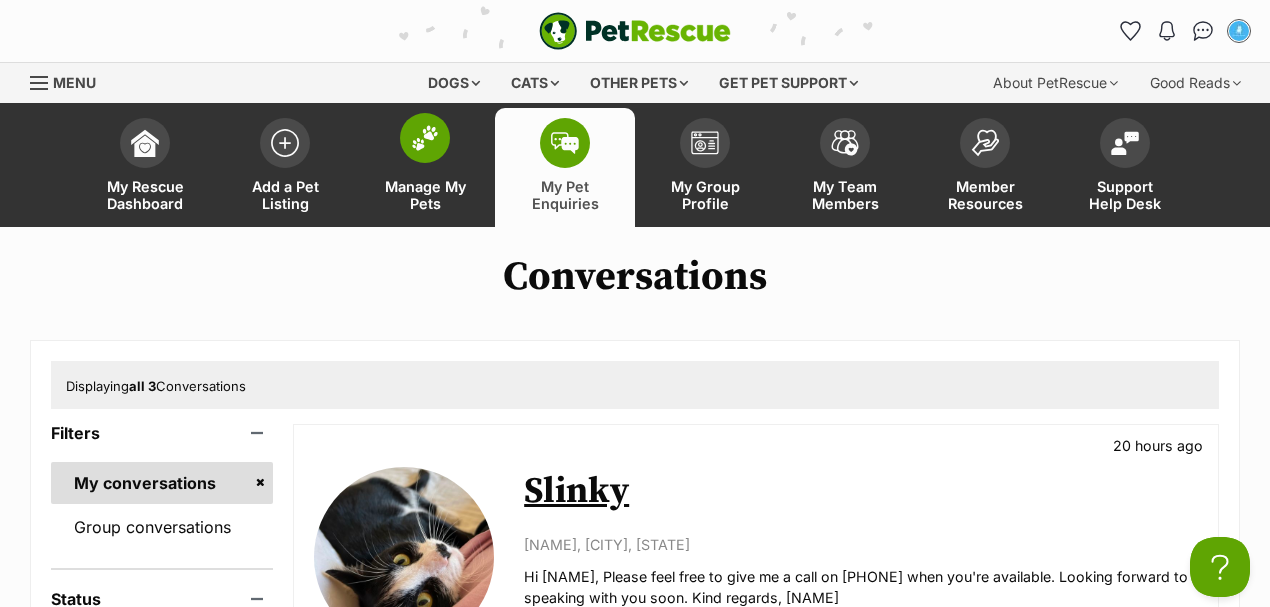 click on "Manage My Pets" at bounding box center [425, 167] 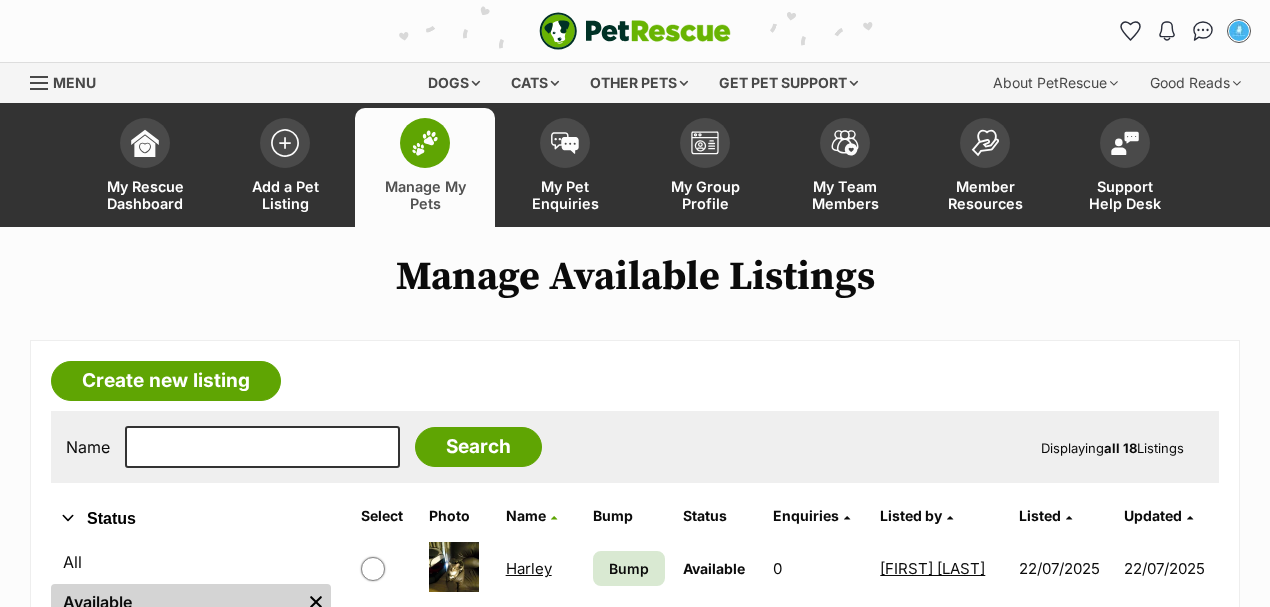 scroll, scrollTop: 0, scrollLeft: 0, axis: both 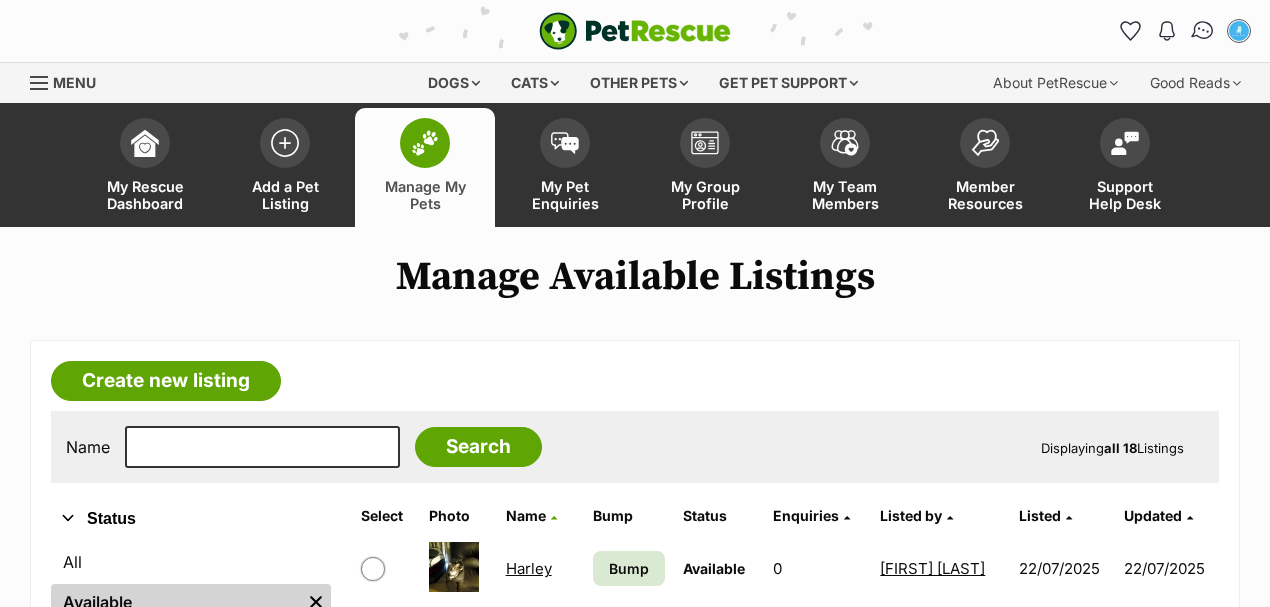 click at bounding box center (1203, 31) 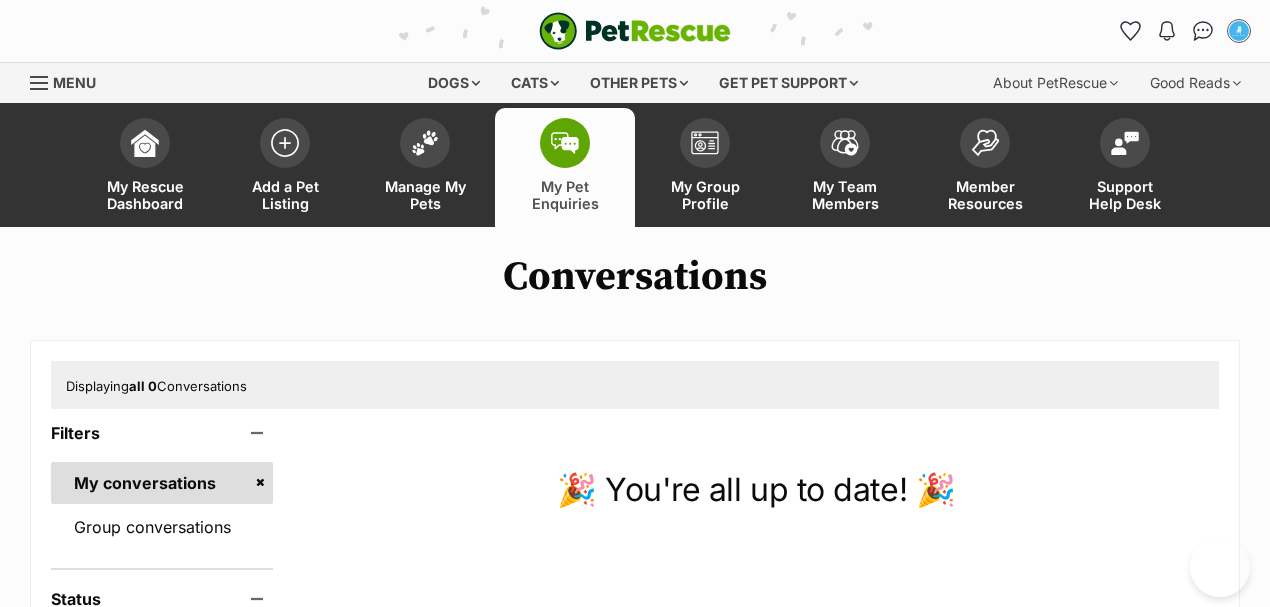 scroll, scrollTop: 0, scrollLeft: 0, axis: both 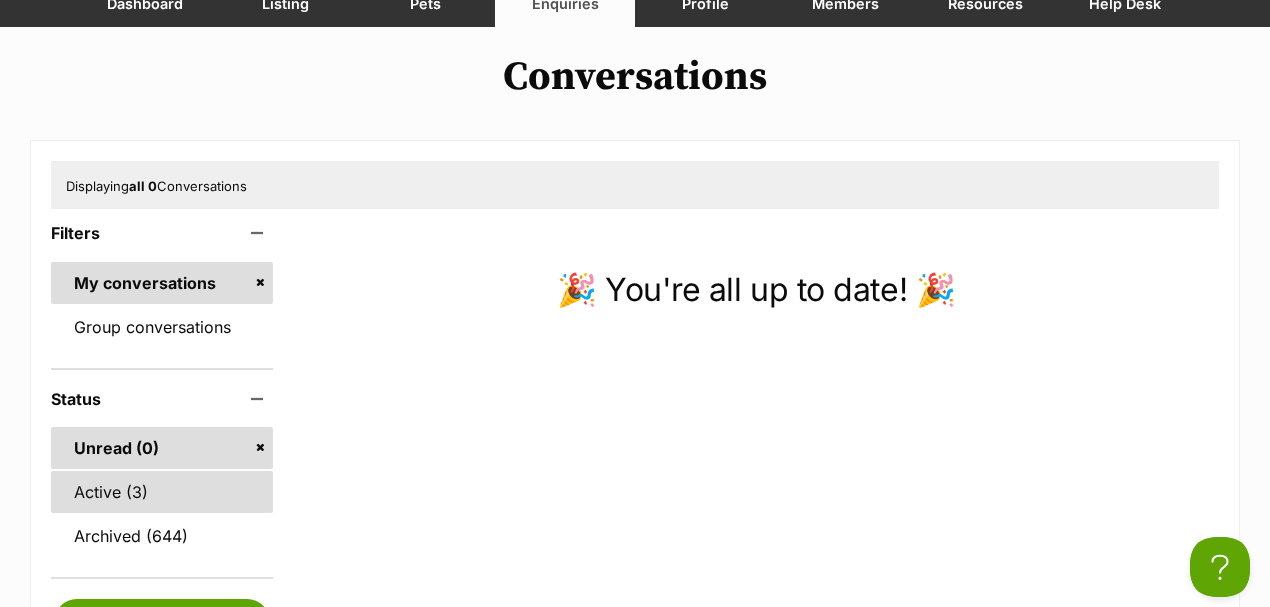click on "Active (3)" at bounding box center (162, 492) 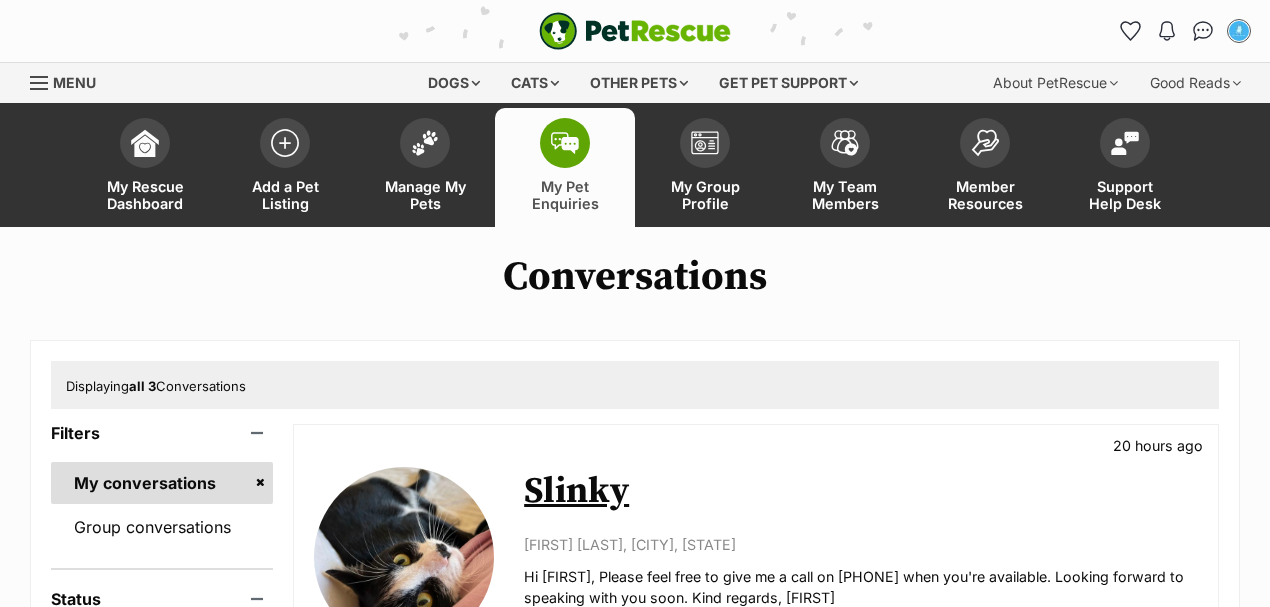 scroll, scrollTop: 0, scrollLeft: 0, axis: both 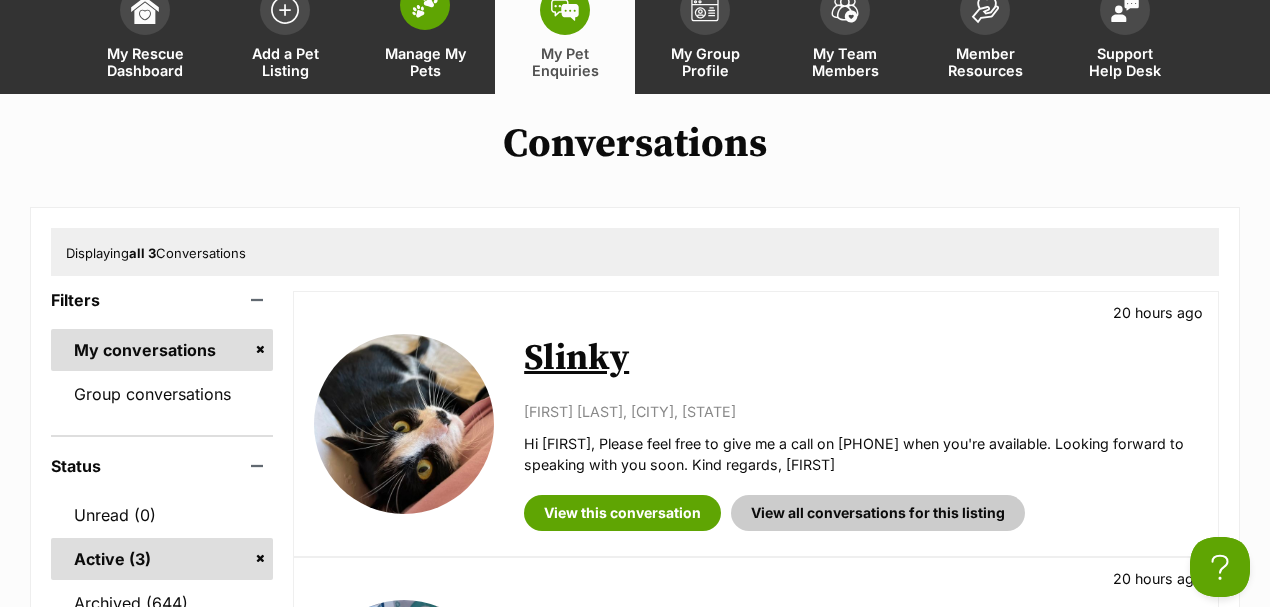 click on "Manage My Pets" at bounding box center [425, 34] 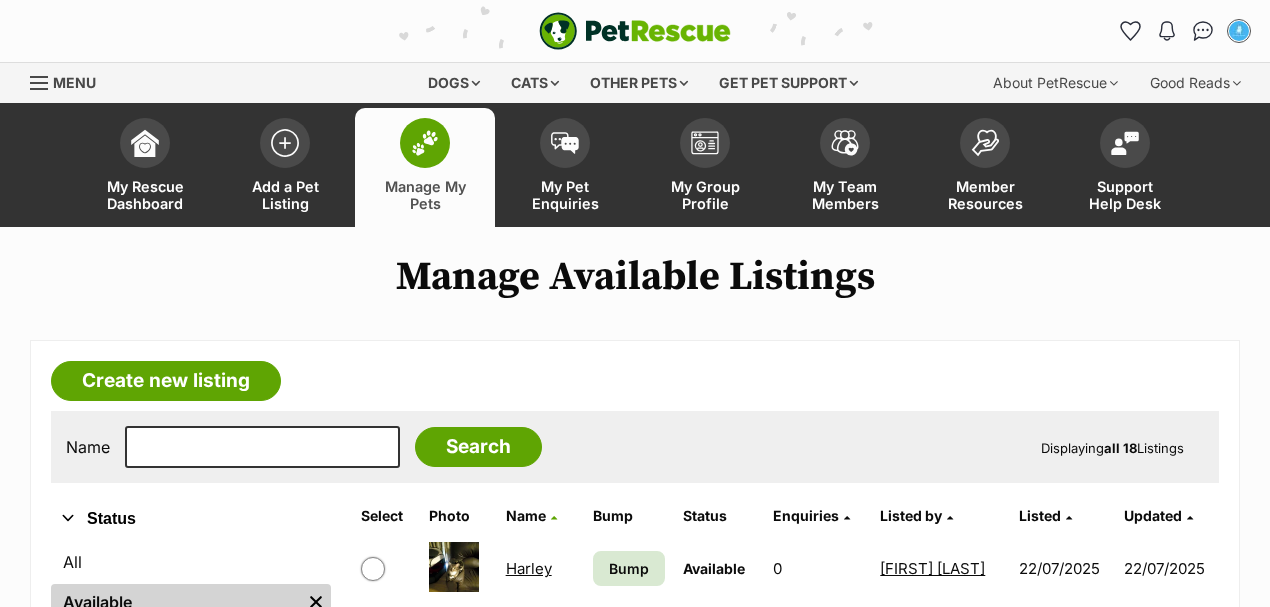scroll, scrollTop: 0, scrollLeft: 0, axis: both 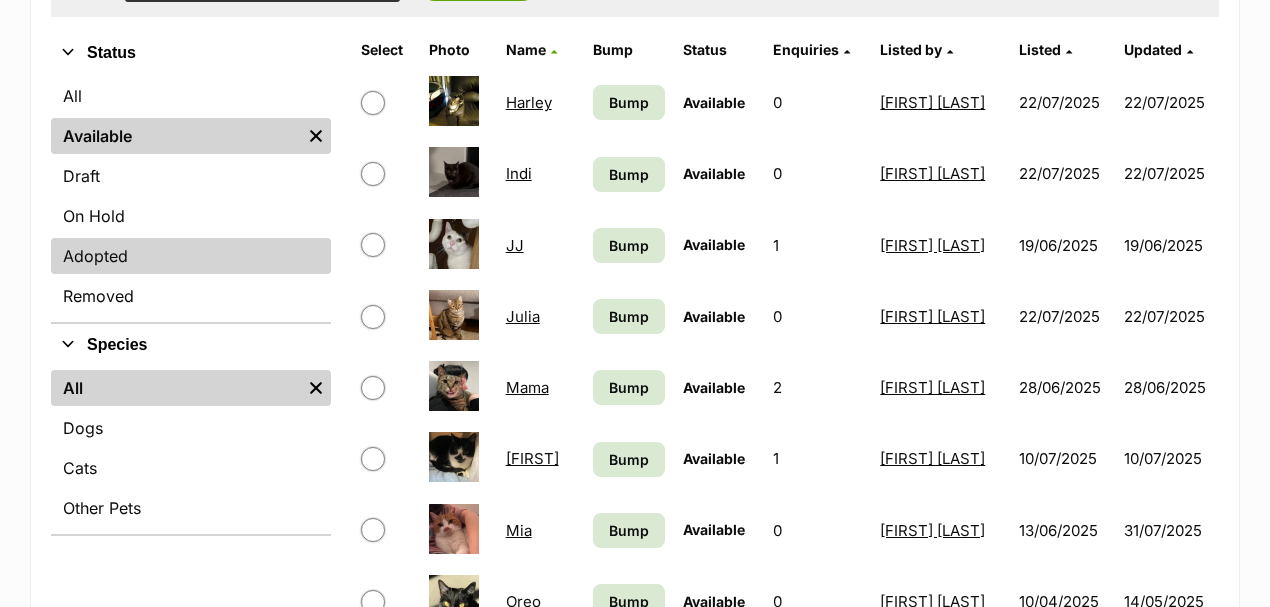 click on "Adopted" at bounding box center [191, 256] 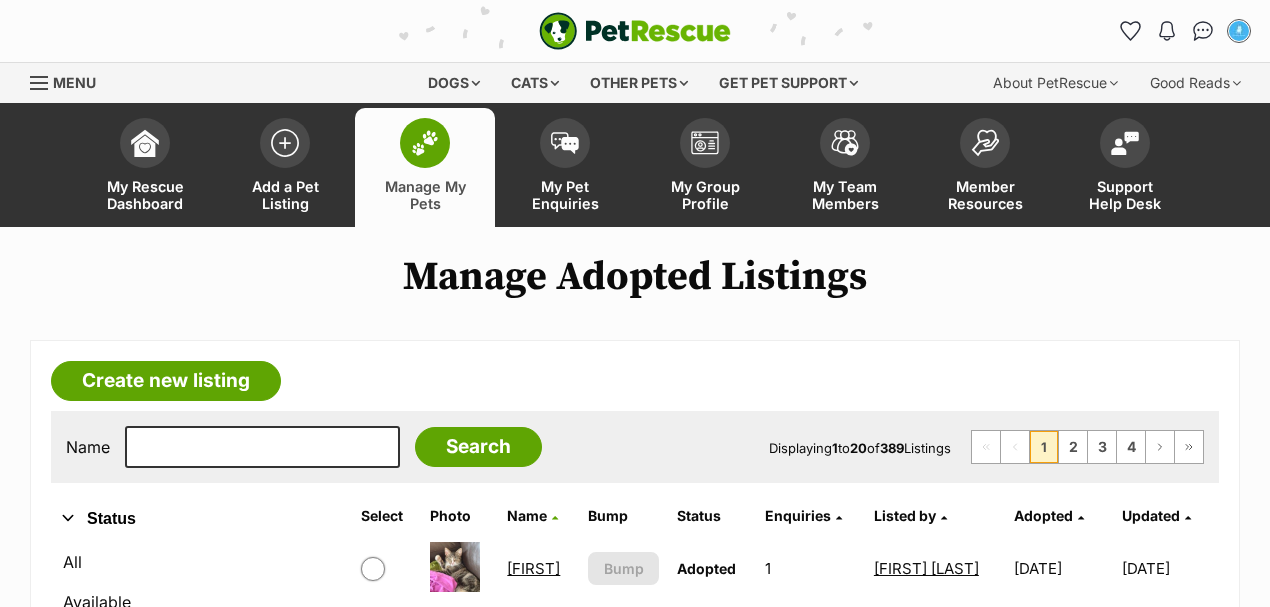 scroll, scrollTop: 0, scrollLeft: 0, axis: both 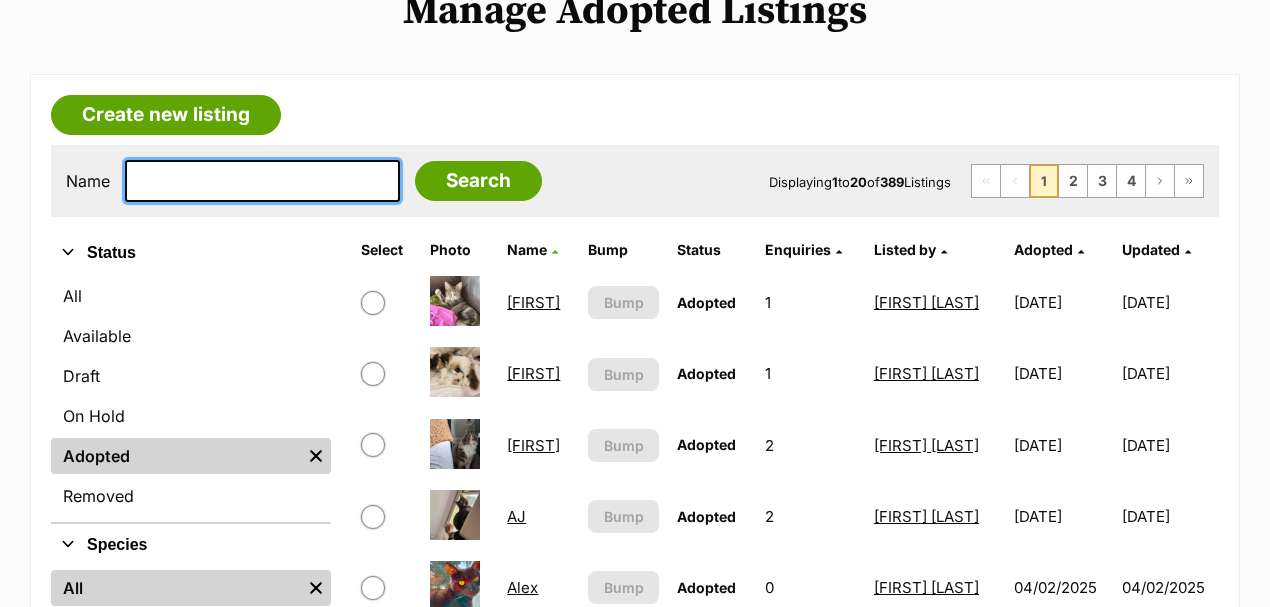 click at bounding box center [262, 181] 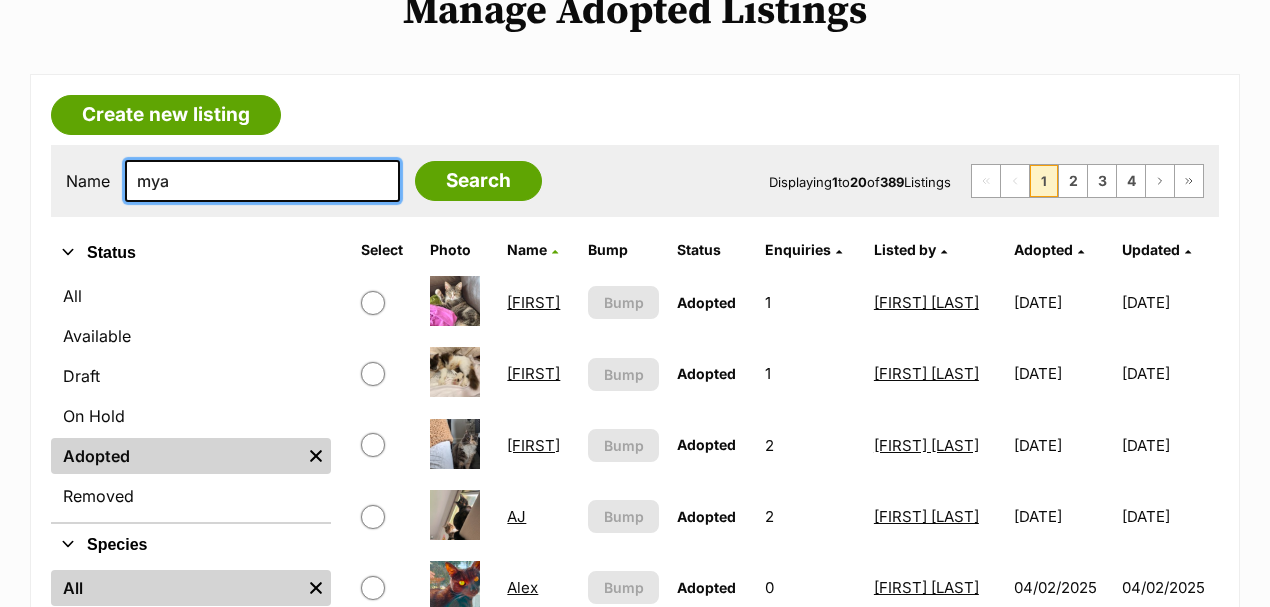 type on "mya" 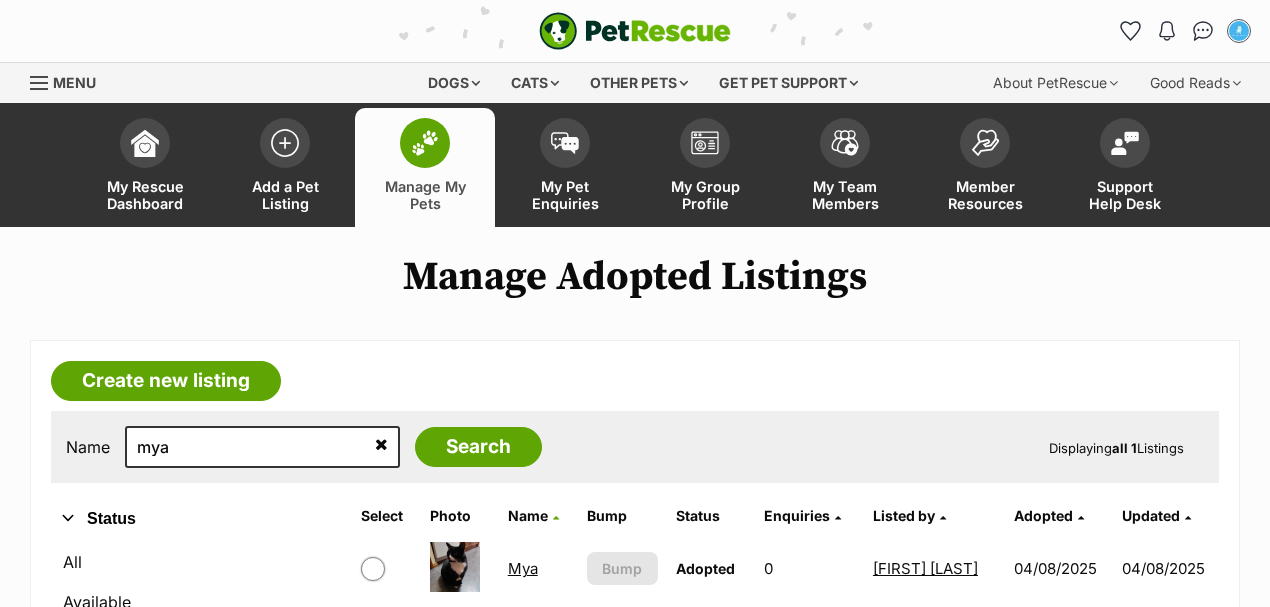 scroll, scrollTop: 0, scrollLeft: 0, axis: both 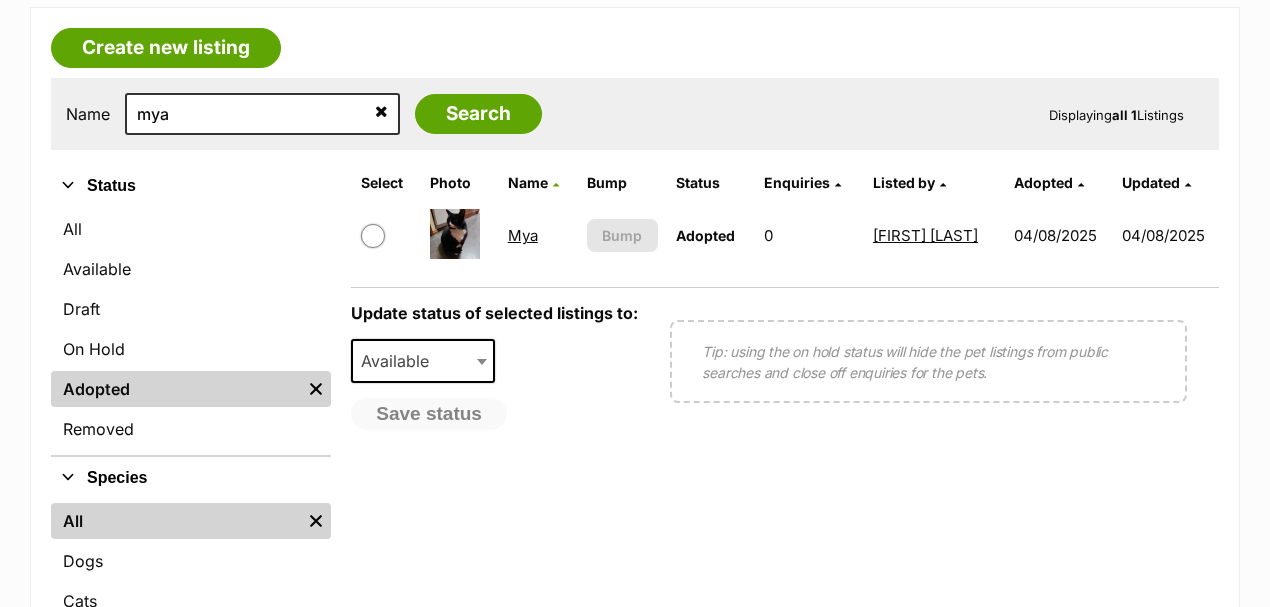 click on "Mya" at bounding box center [523, 235] 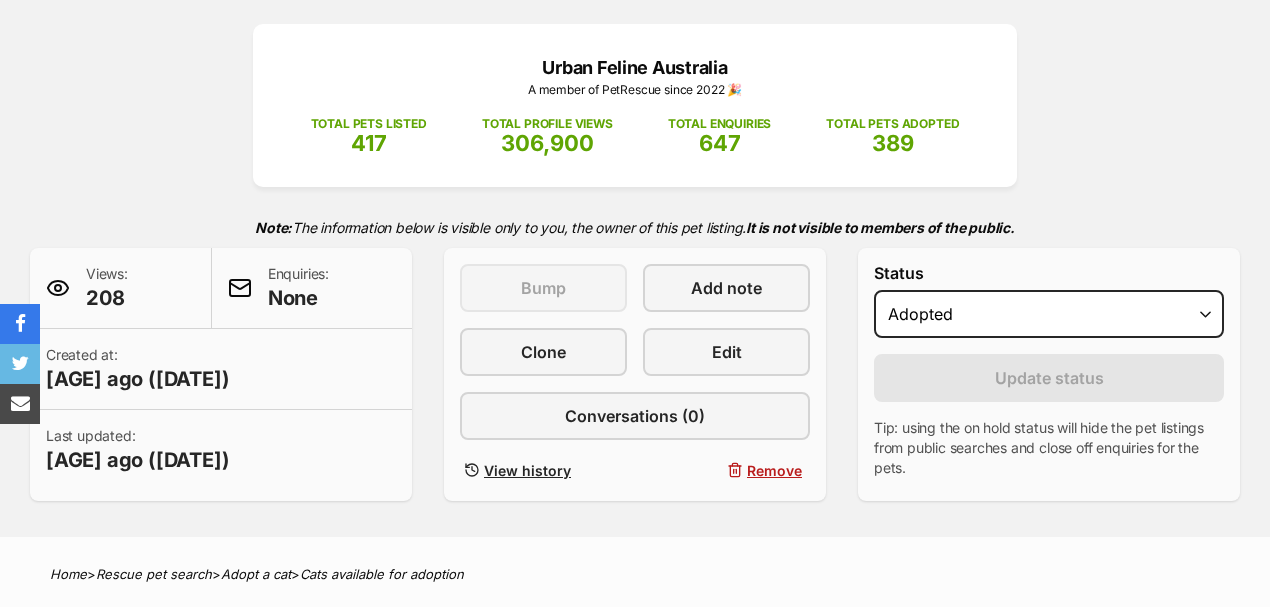 scroll, scrollTop: 400, scrollLeft: 0, axis: vertical 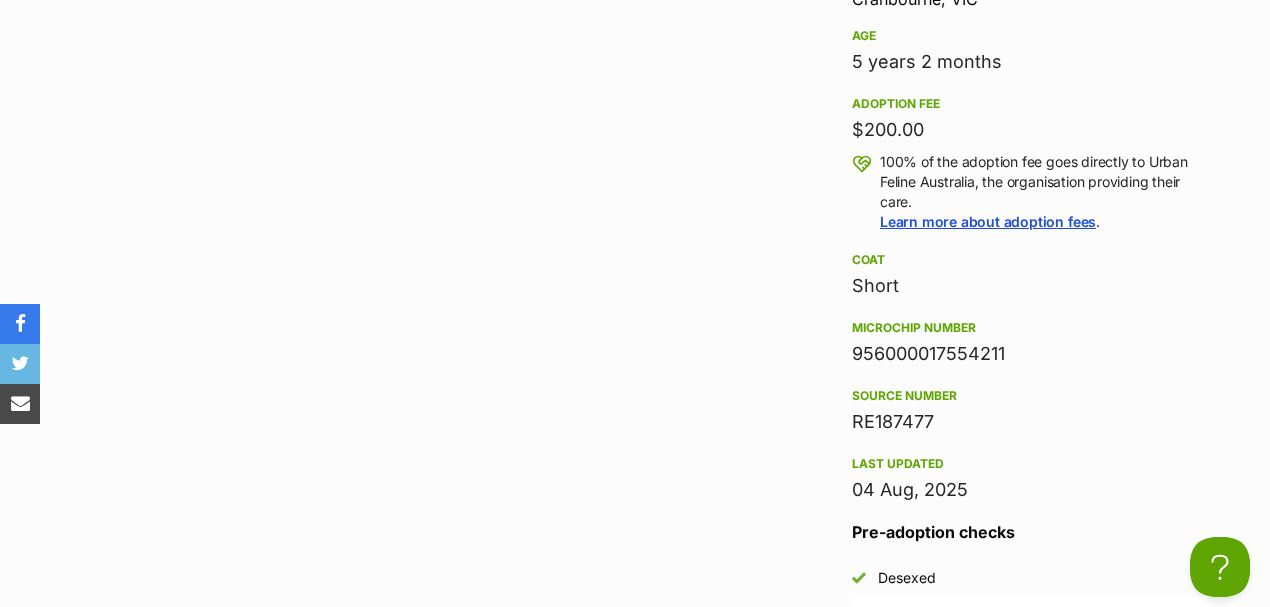 drag, startPoint x: 972, startPoint y: 362, endPoint x: 838, endPoint y: 367, distance: 134.09325 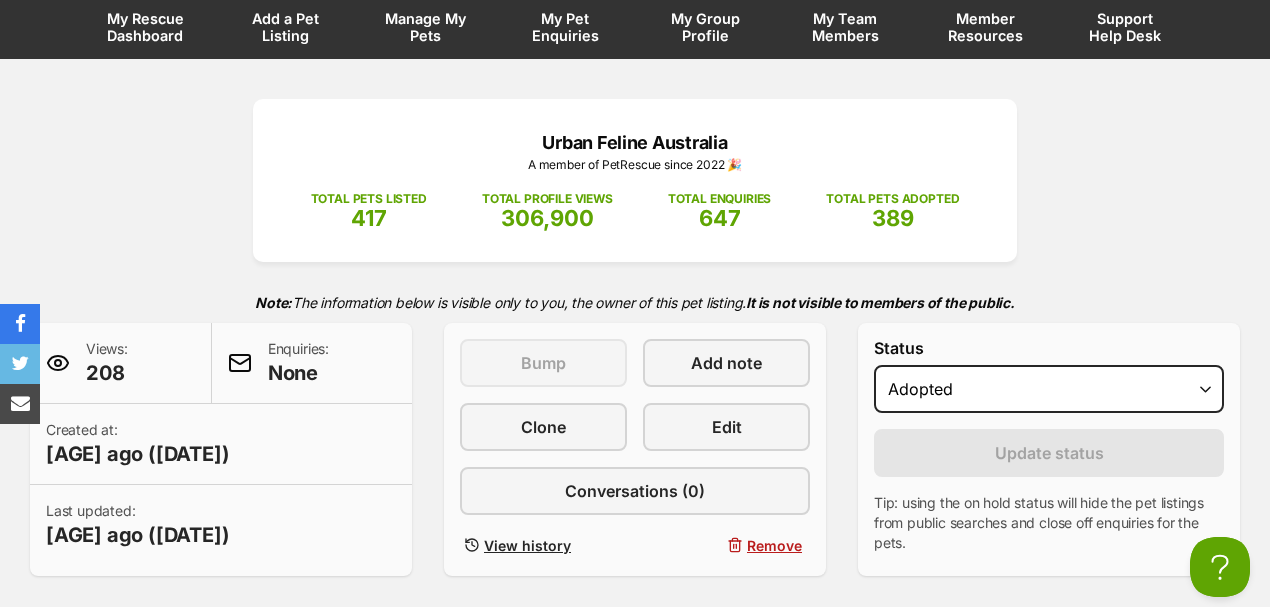 scroll, scrollTop: 0, scrollLeft: 0, axis: both 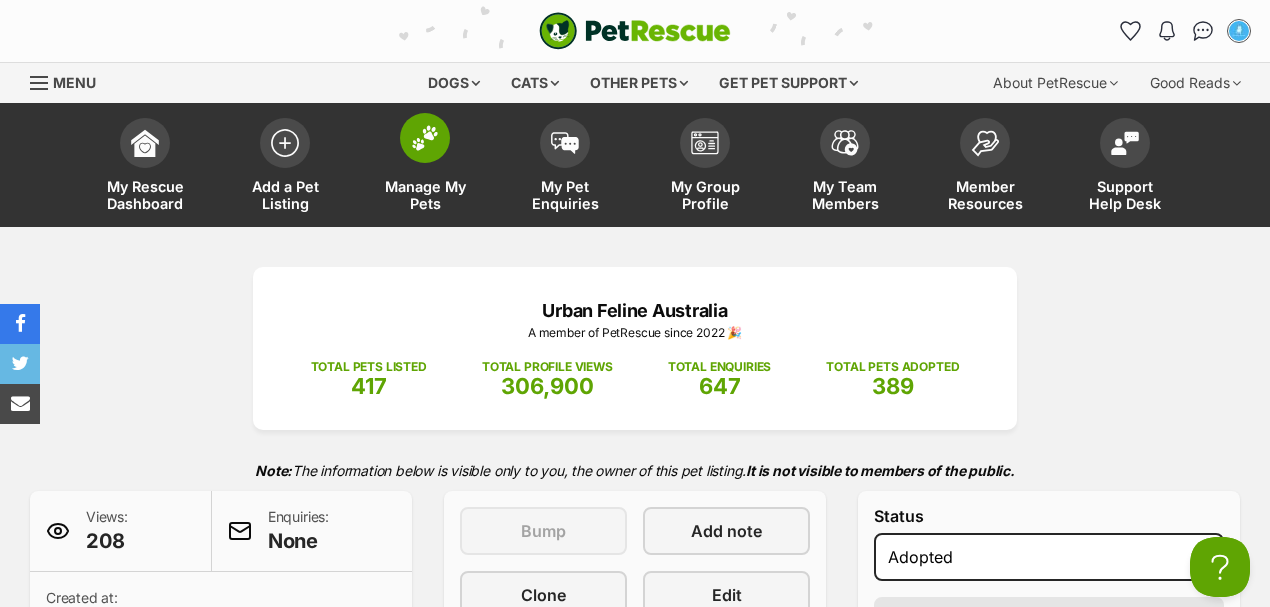 click on "Manage My Pets" at bounding box center [425, 195] 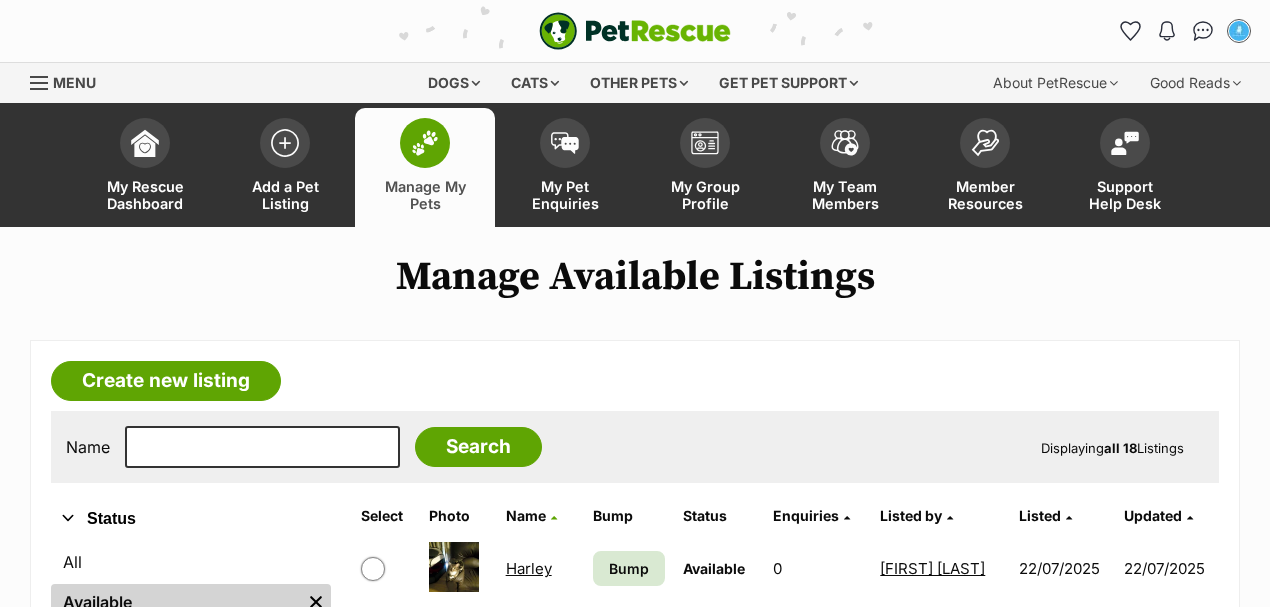 scroll, scrollTop: 0, scrollLeft: 0, axis: both 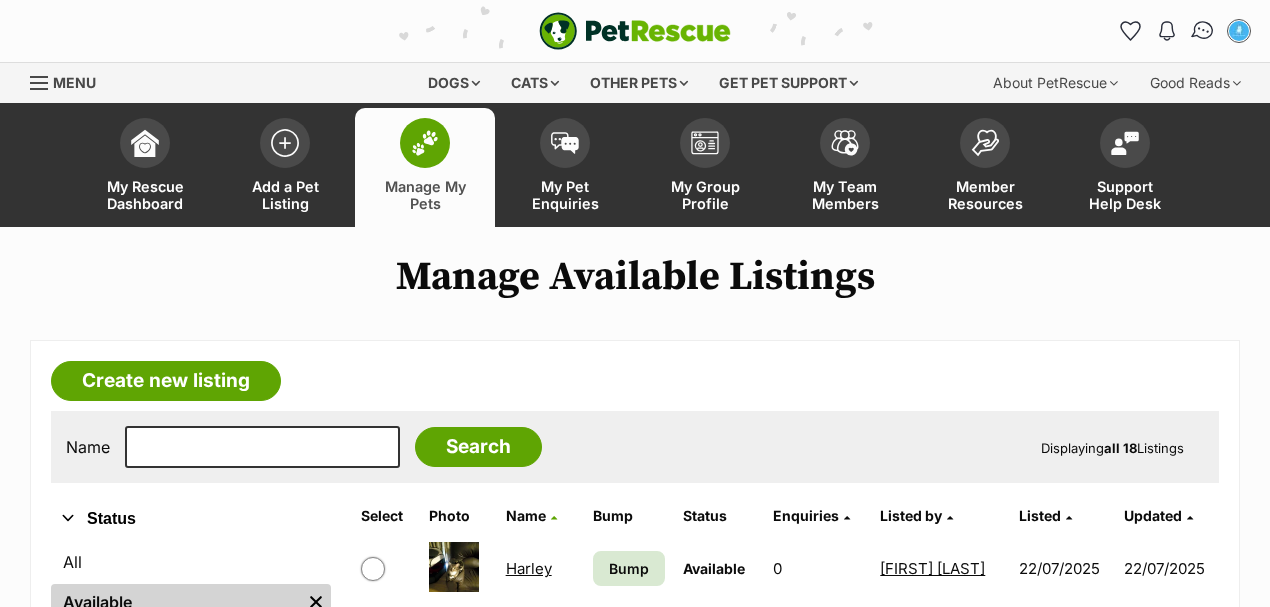 click at bounding box center [1203, 31] 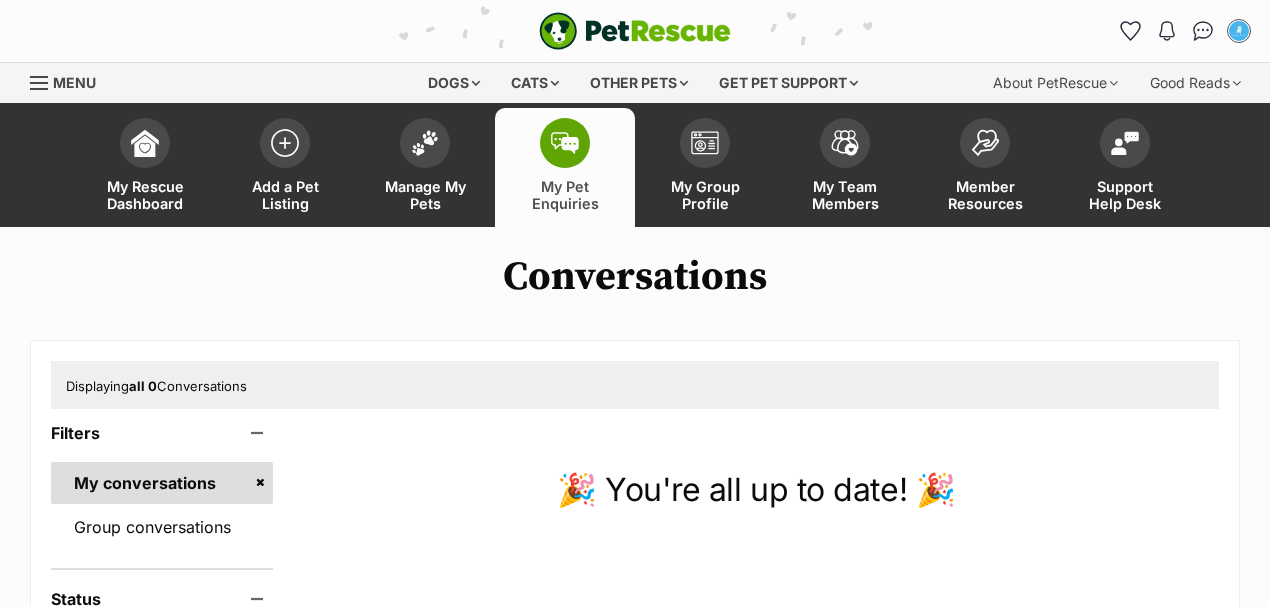scroll, scrollTop: 0, scrollLeft: 0, axis: both 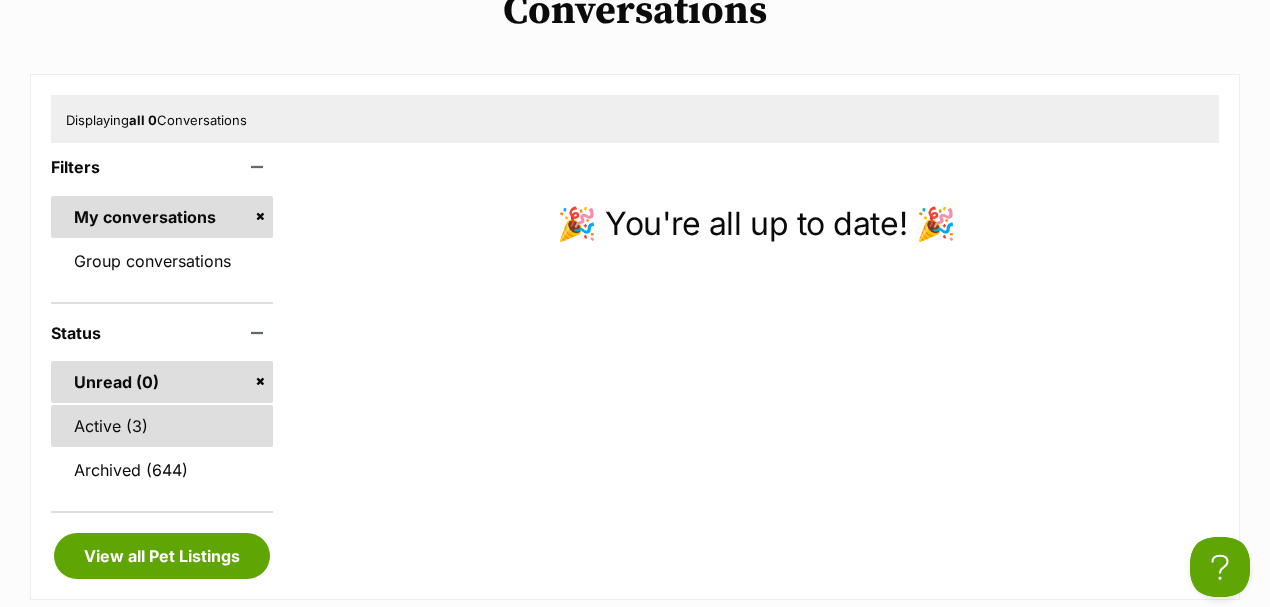 click on "Active (3)" at bounding box center (162, 426) 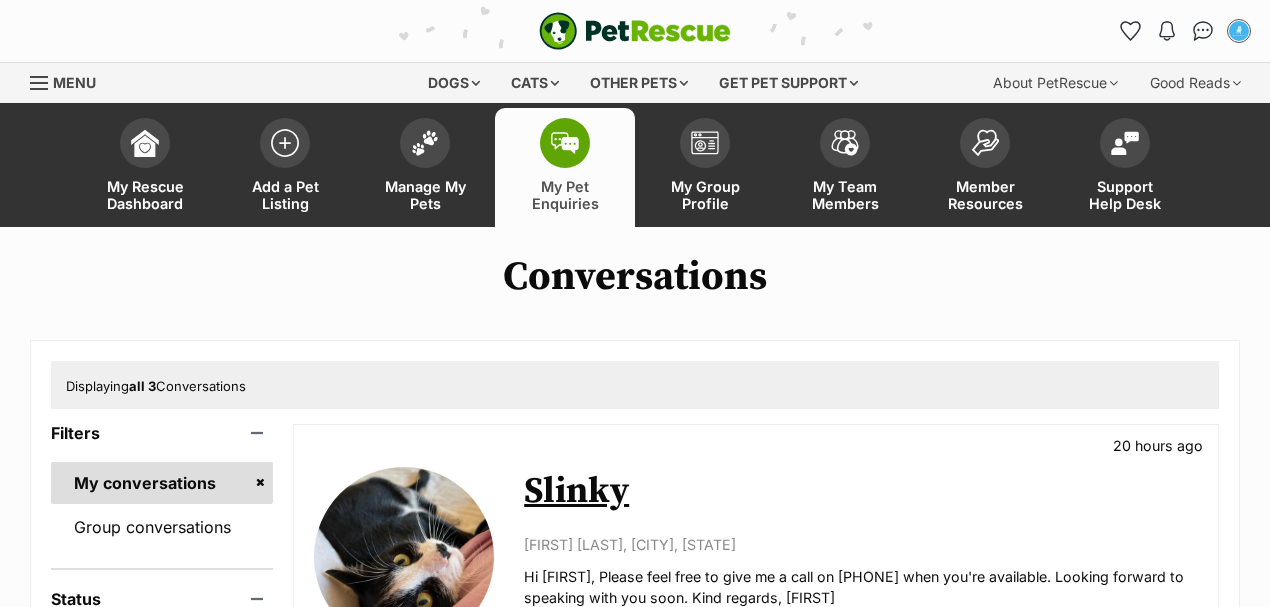 scroll, scrollTop: 0, scrollLeft: 0, axis: both 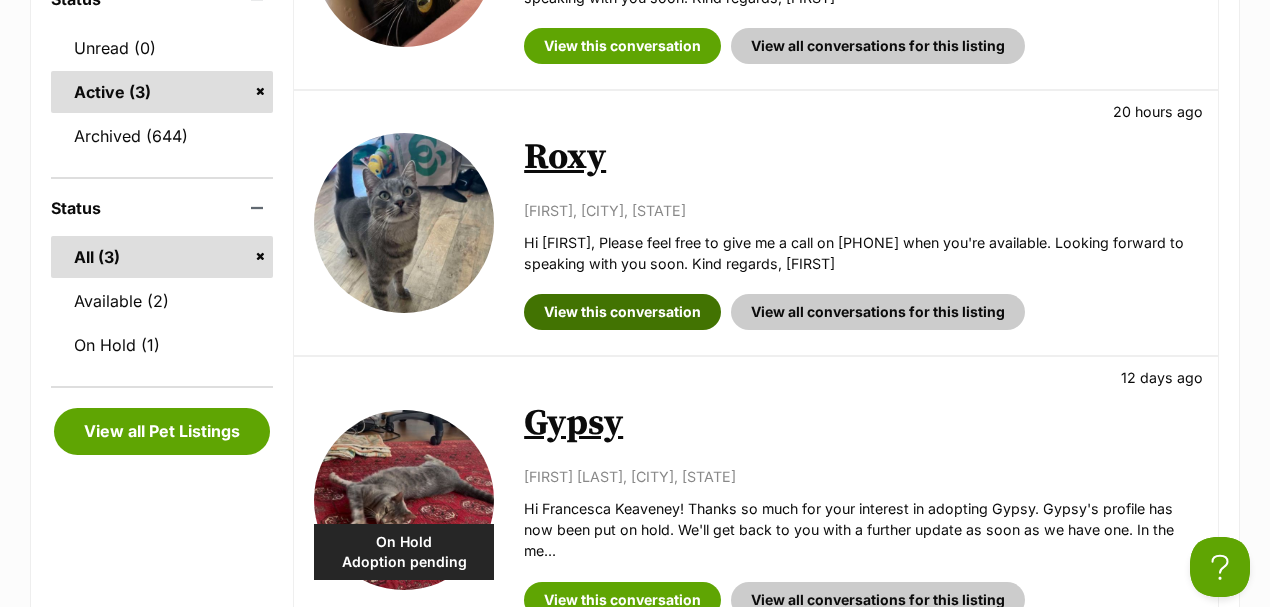 click on "View this conversation" at bounding box center [622, 312] 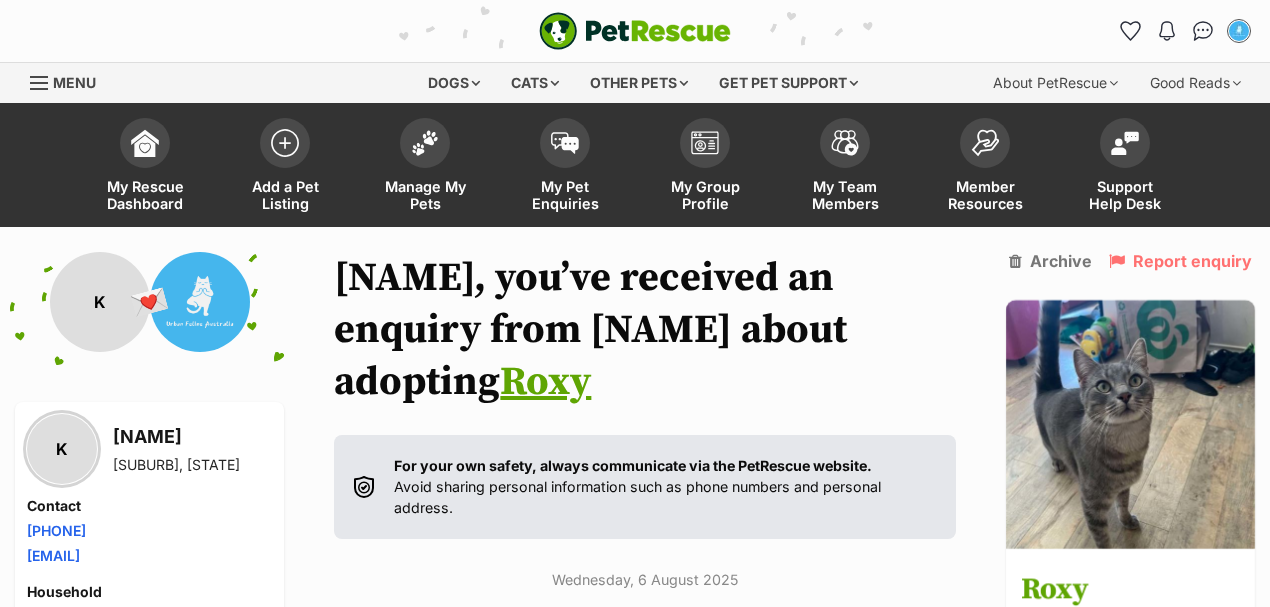 scroll, scrollTop: 6, scrollLeft: 0, axis: vertical 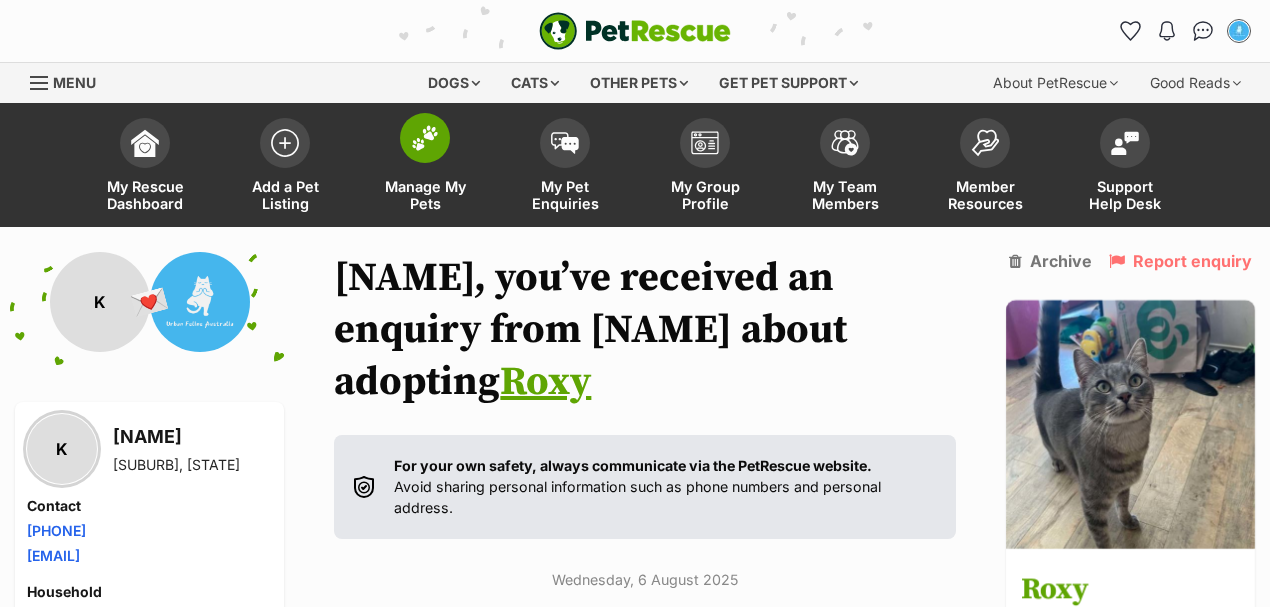 click at bounding box center (425, 138) 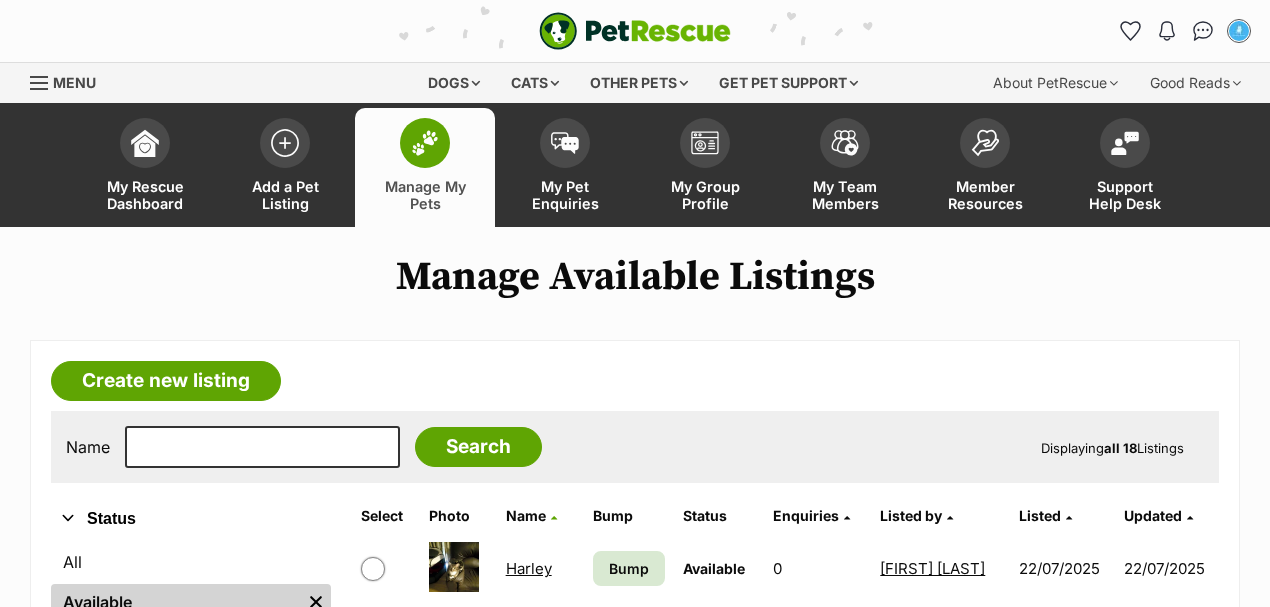 scroll, scrollTop: 0, scrollLeft: 0, axis: both 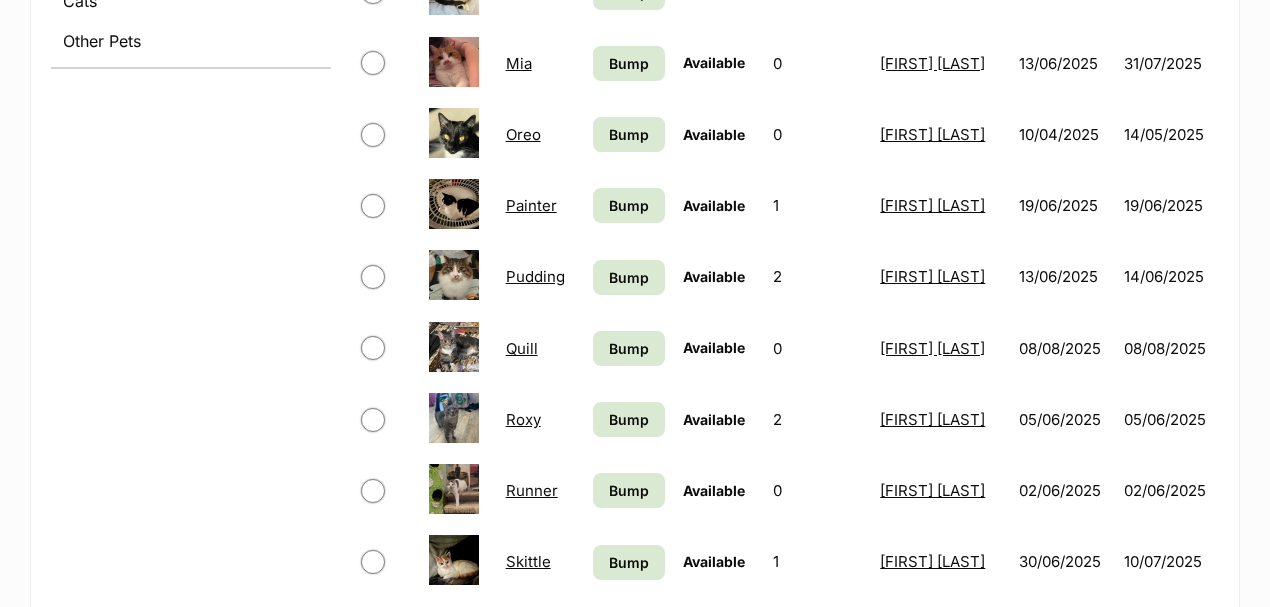 click on "Roxy" at bounding box center (523, 419) 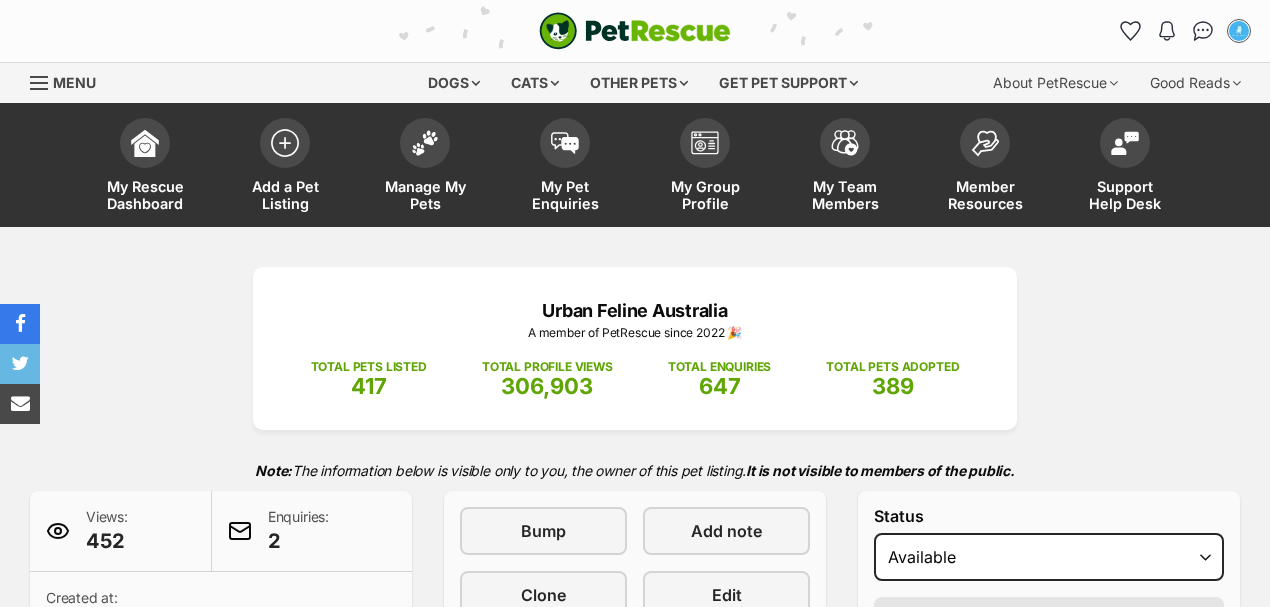 scroll, scrollTop: 266, scrollLeft: 0, axis: vertical 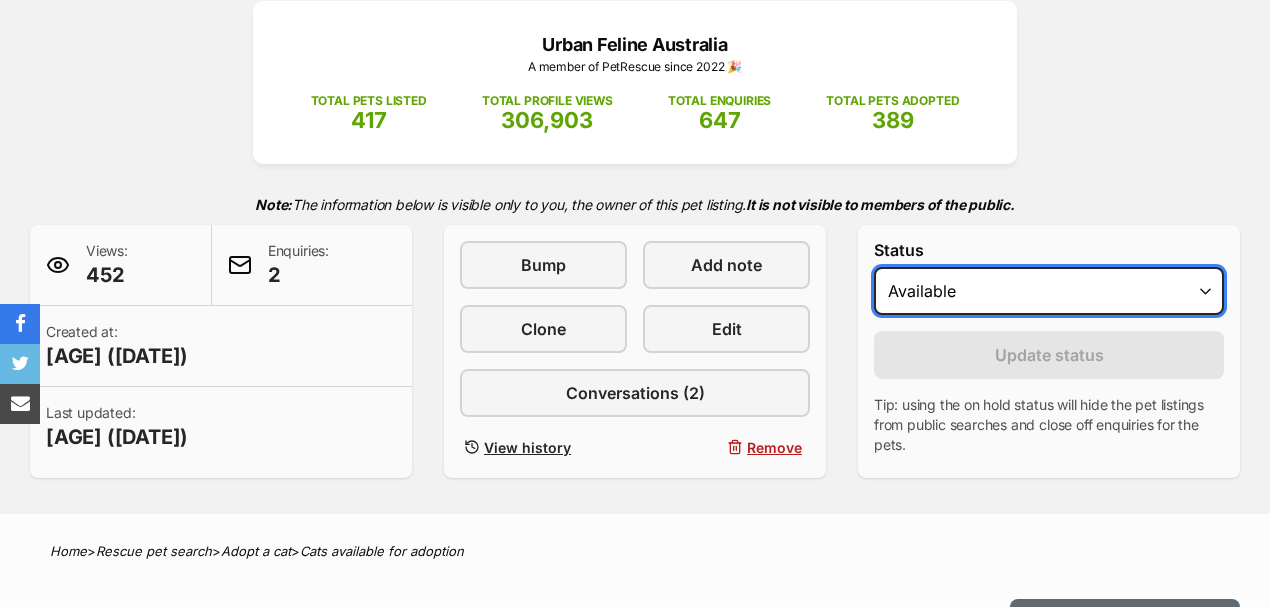 click on "Draft - not available as listing has enquires
Available
On hold
Adopted" at bounding box center (1049, 291) 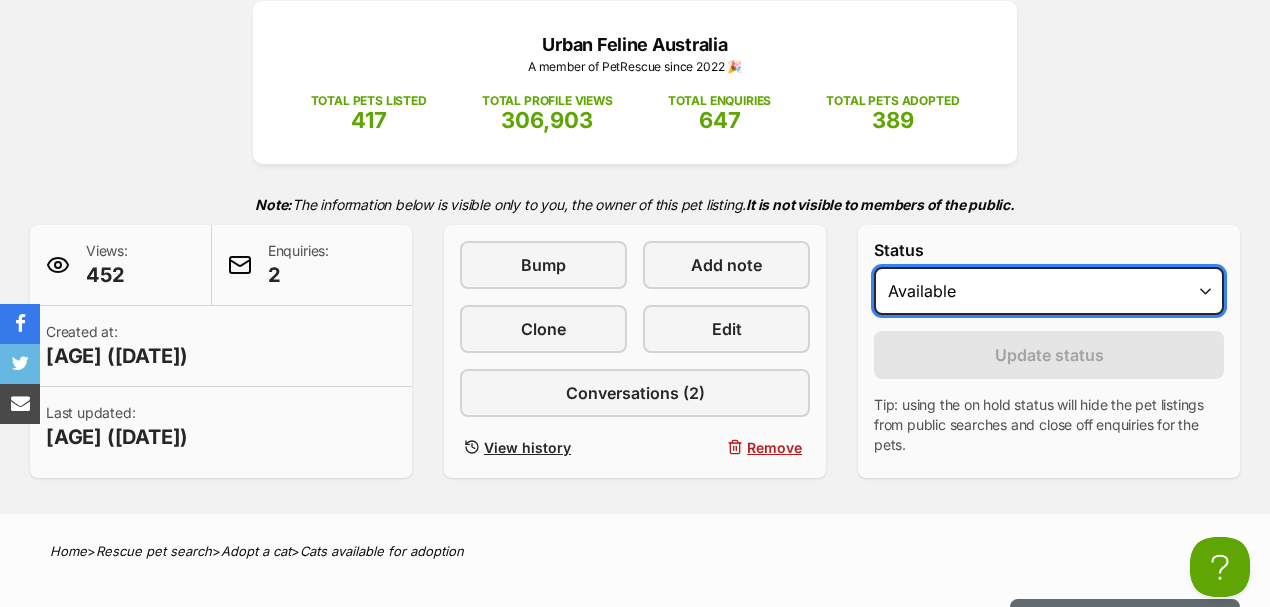 scroll, scrollTop: 0, scrollLeft: 0, axis: both 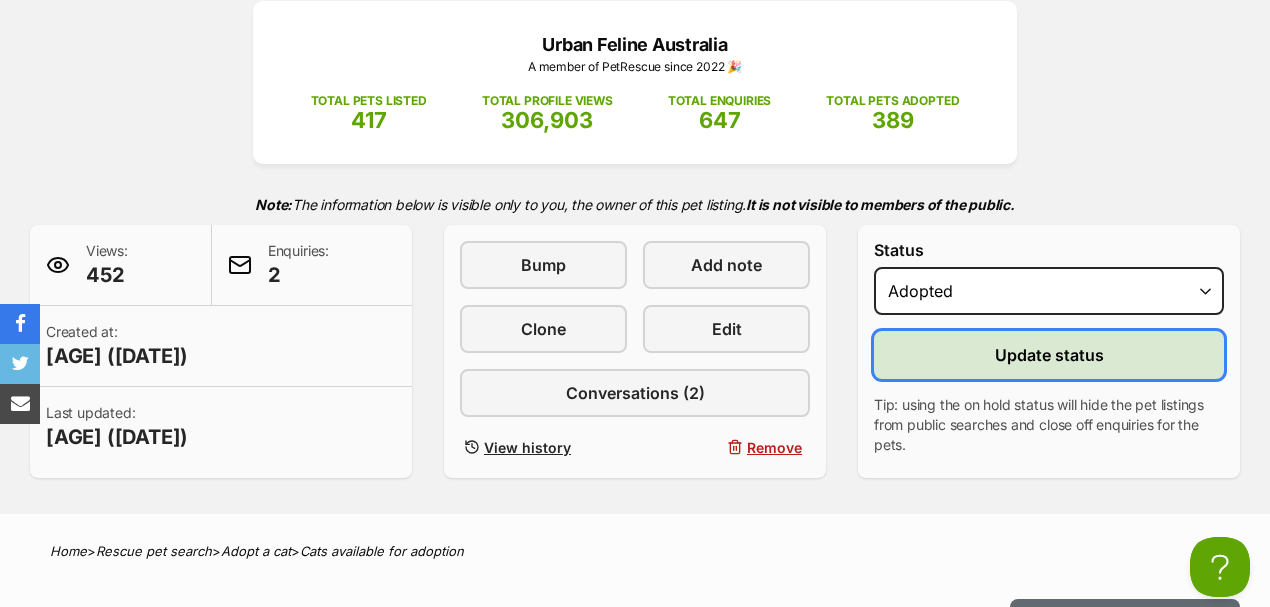 click on "Update status" at bounding box center [1049, 355] 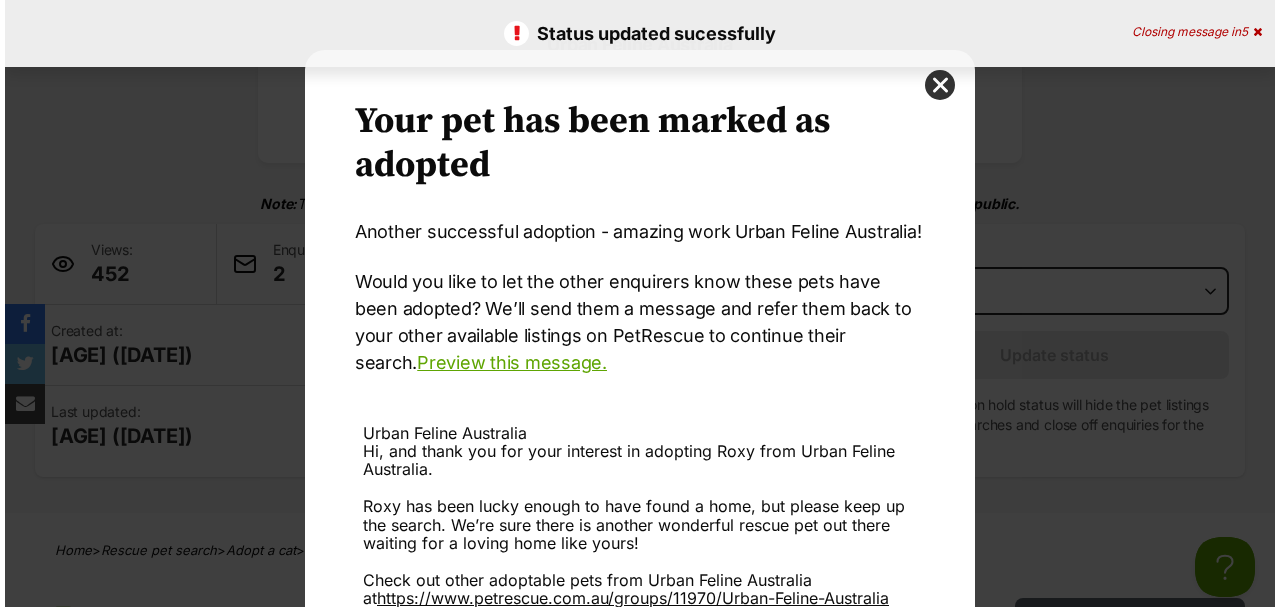 scroll, scrollTop: 0, scrollLeft: 0, axis: both 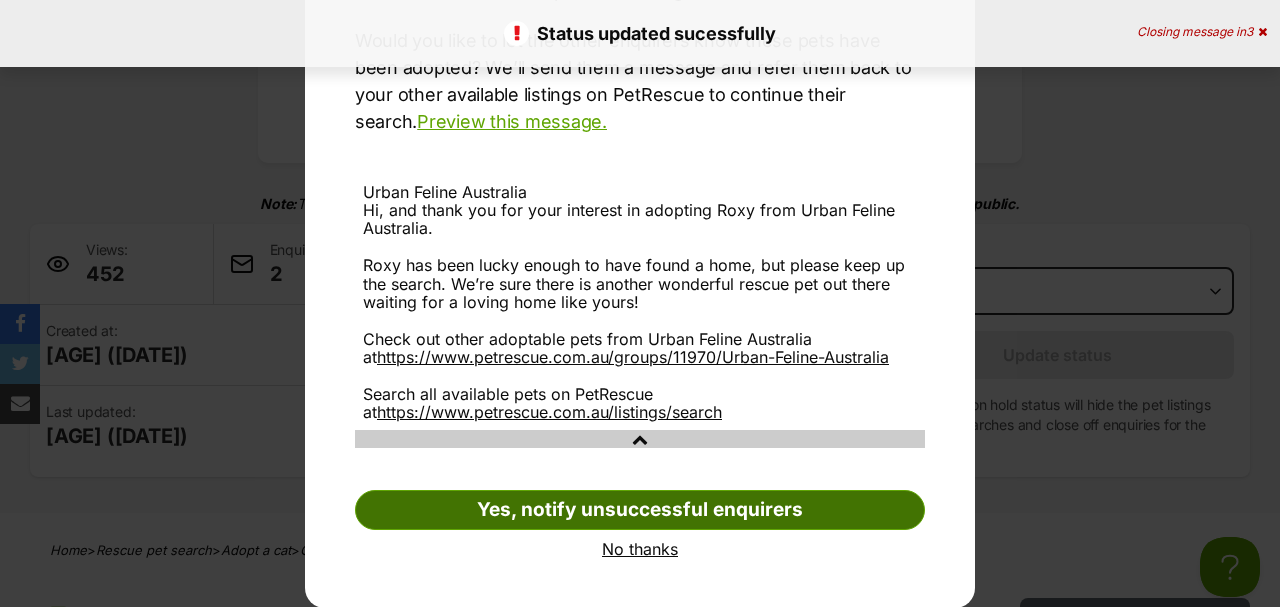 click on "Yes, notify unsuccessful enquirers" at bounding box center (640, 510) 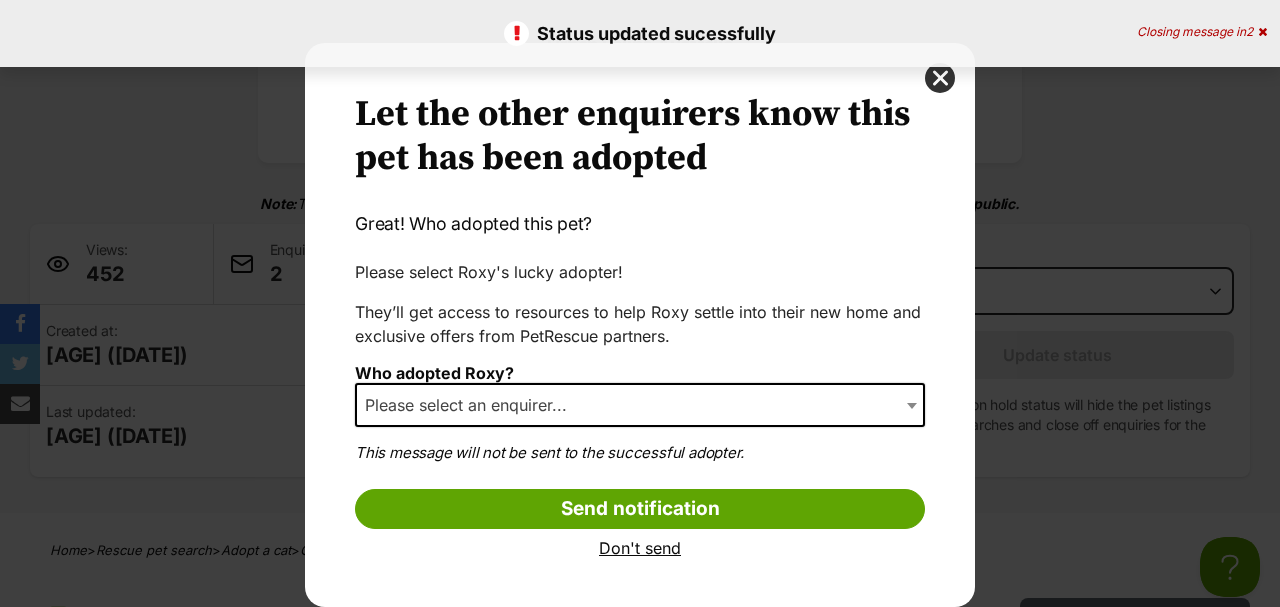 scroll, scrollTop: 6, scrollLeft: 0, axis: vertical 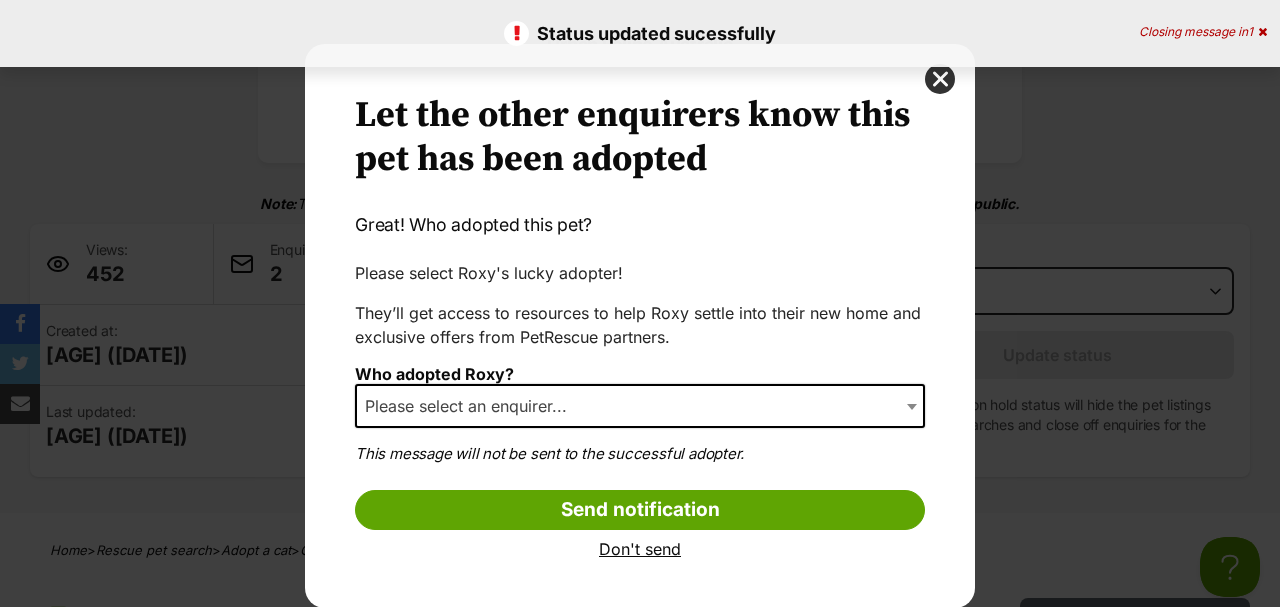 click on "Who adopted Roxy? Please select an enquirer... Mia (miagerhard@gmail.com) Kat (katblakie@googlemail.com) None of the above Please select an enquirer..." at bounding box center (640, 403) 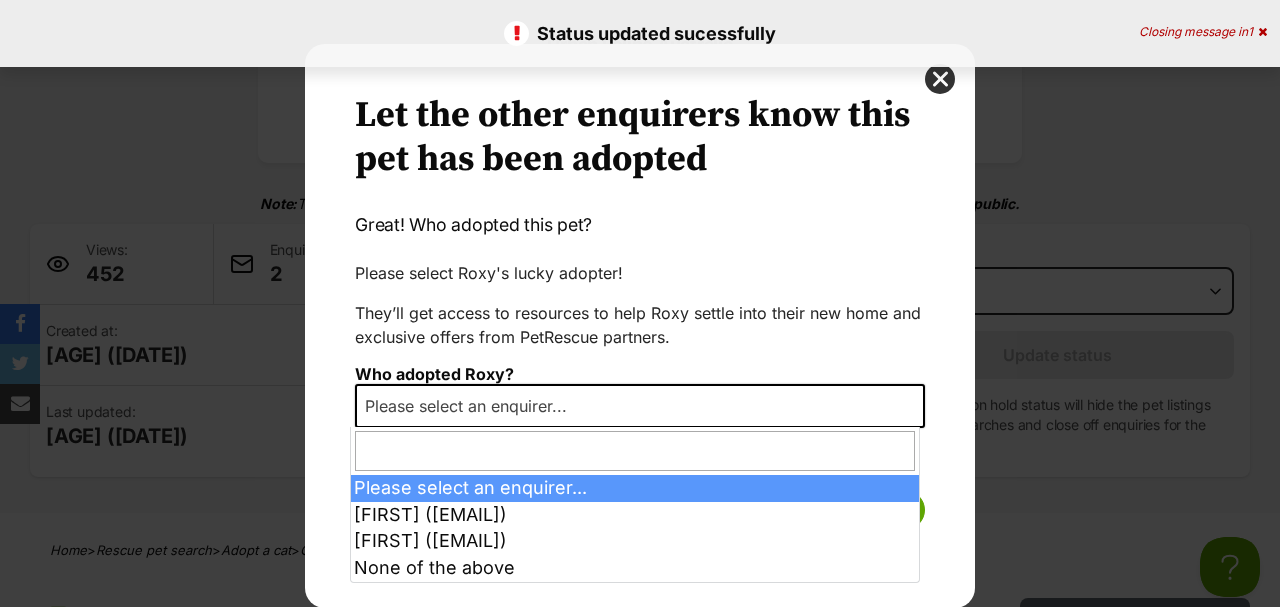 click on "Please select an enquirer..." at bounding box center [472, 406] 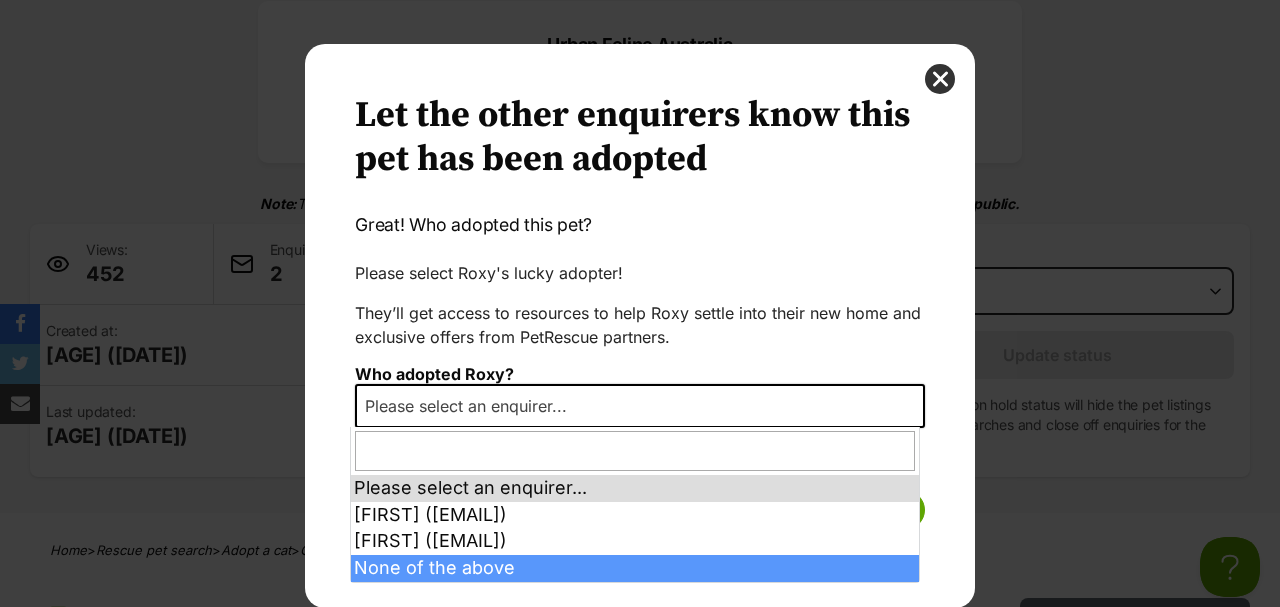 select on "other" 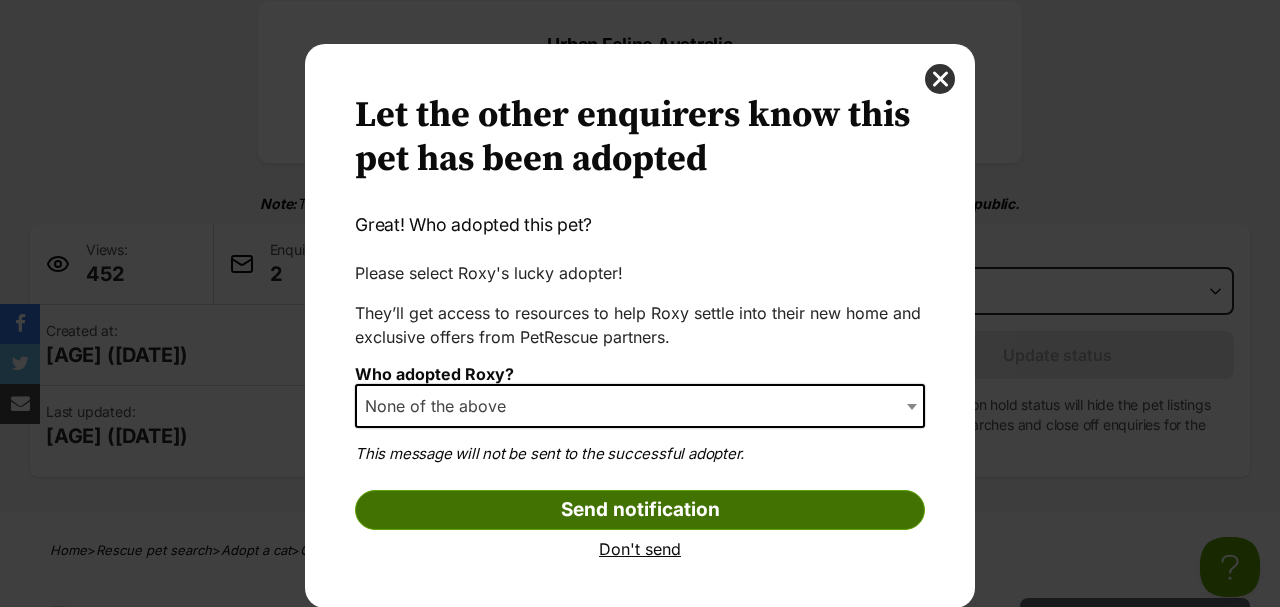 click on "Send notification" at bounding box center (640, 510) 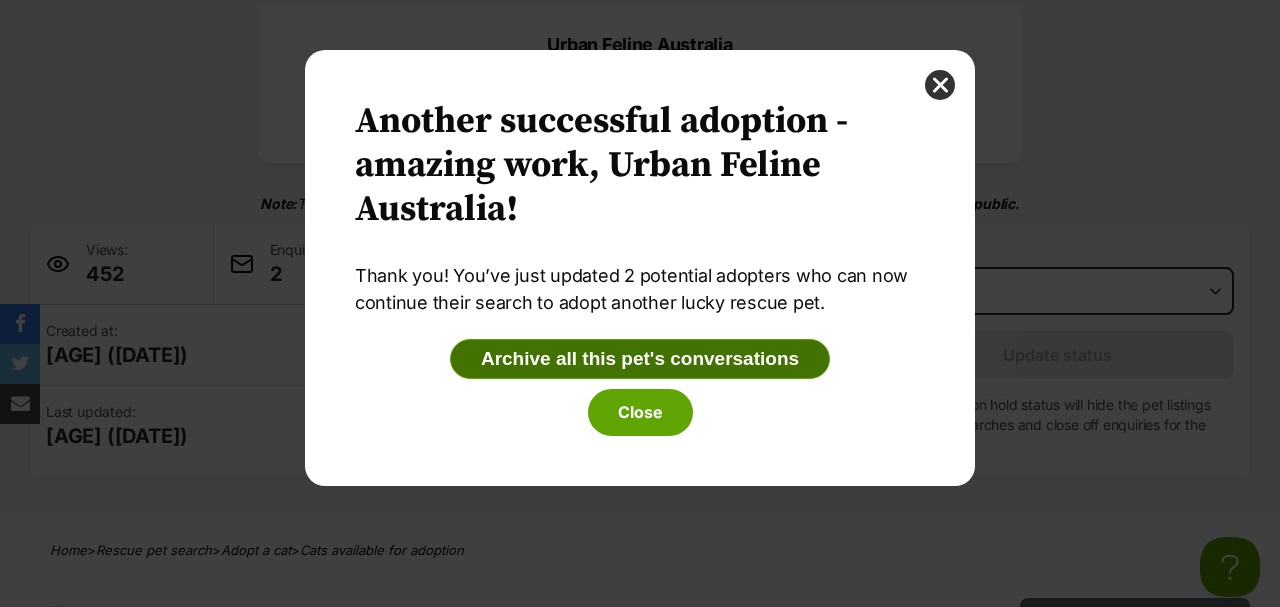 click on "Archive all this pet's conversations" at bounding box center [640, 359] 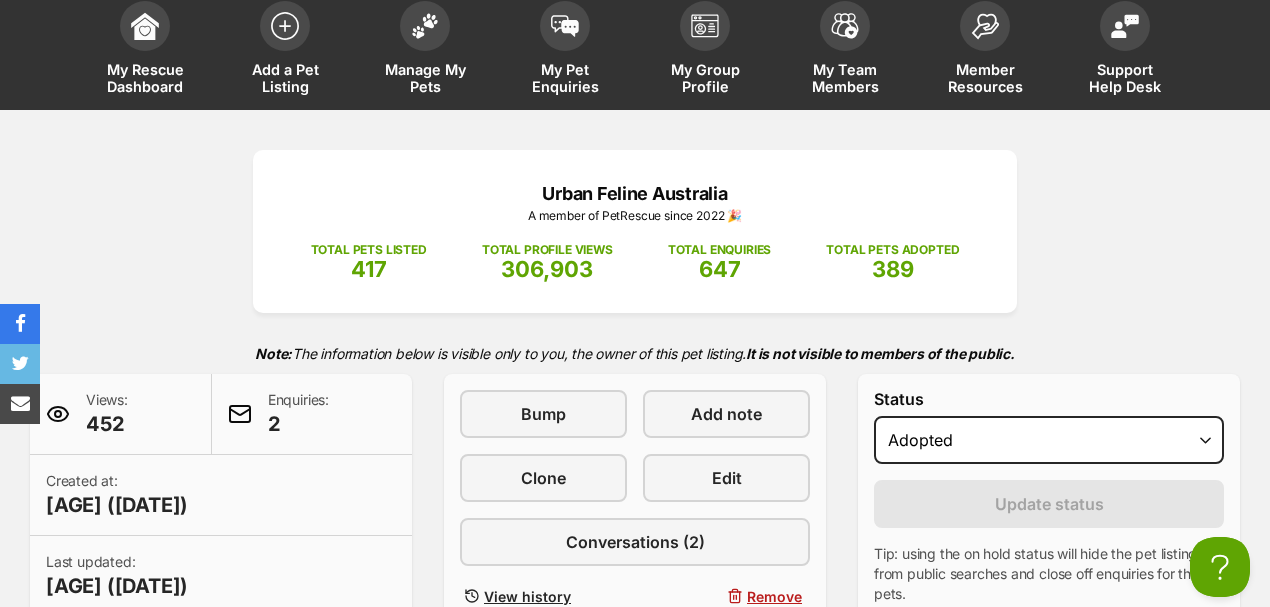 scroll, scrollTop: 0, scrollLeft: 0, axis: both 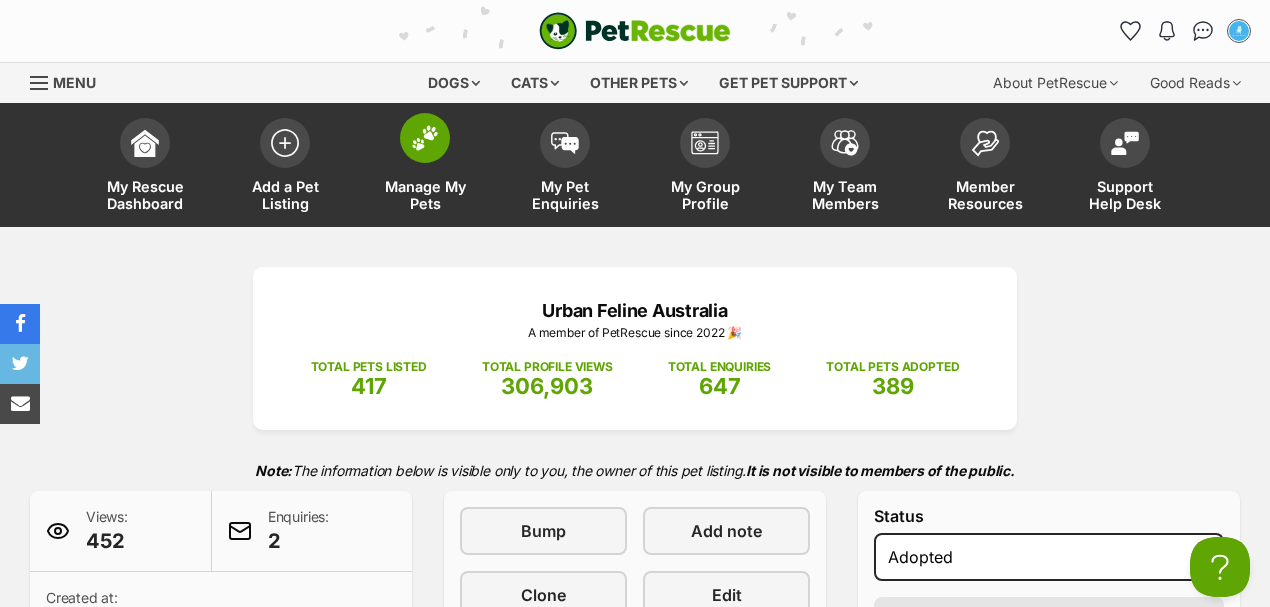 click on "Manage My Pets" at bounding box center (425, 167) 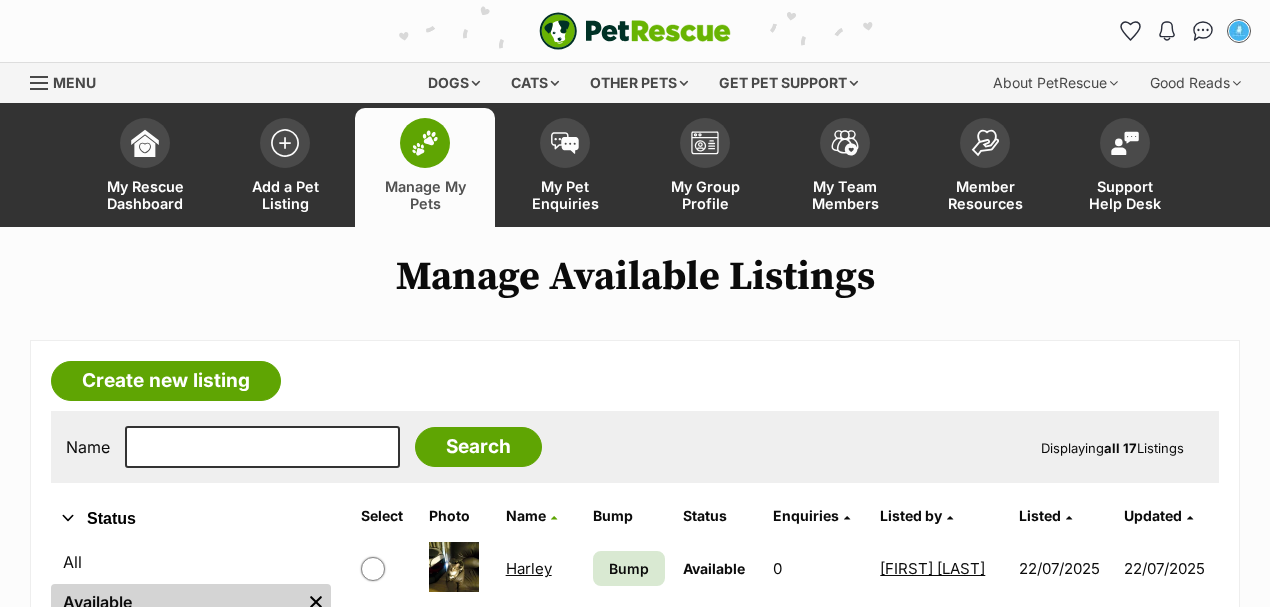 scroll, scrollTop: 0, scrollLeft: 0, axis: both 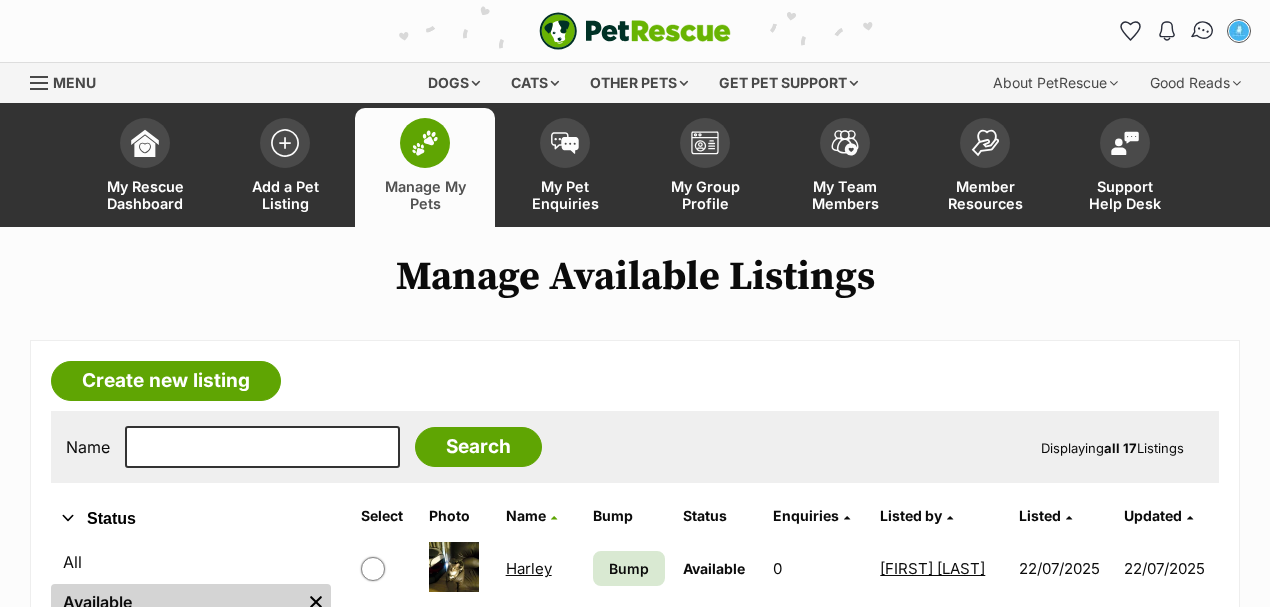 click at bounding box center (1203, 31) 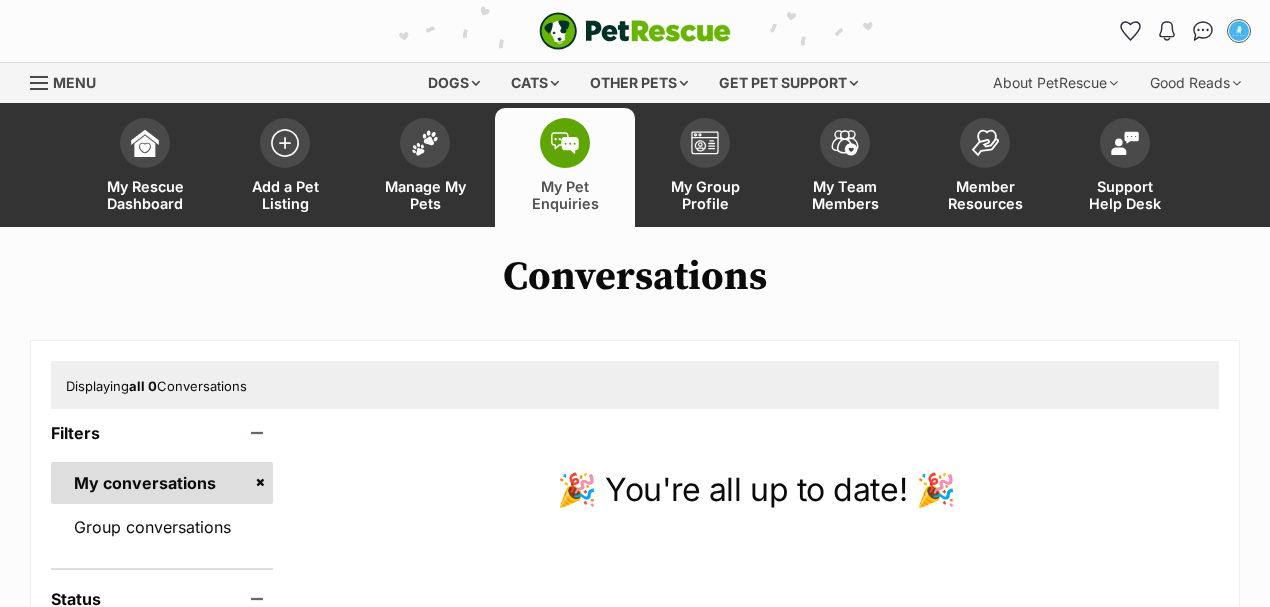 scroll, scrollTop: 0, scrollLeft: 0, axis: both 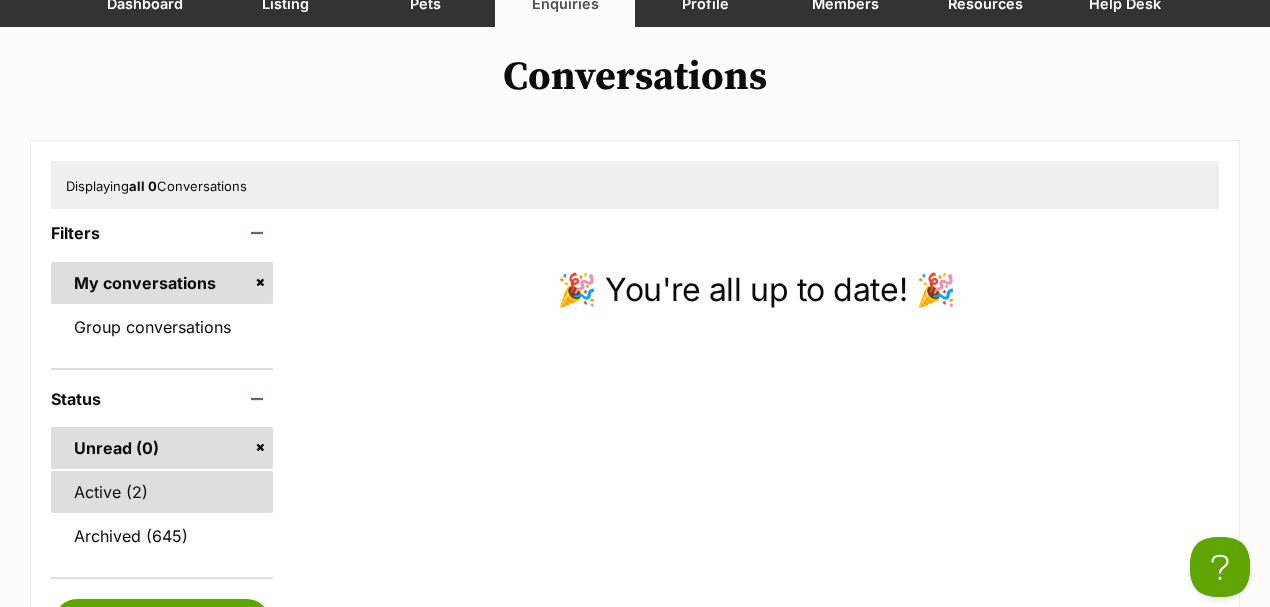 click on "Active (2)" at bounding box center [162, 492] 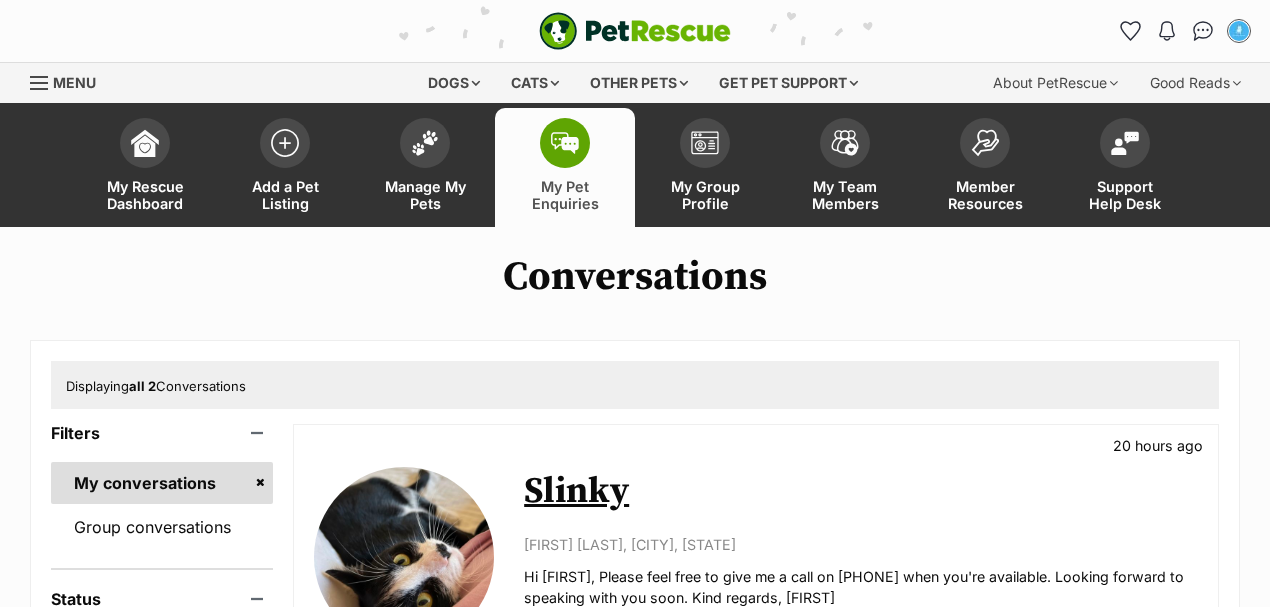 scroll, scrollTop: 213, scrollLeft: 0, axis: vertical 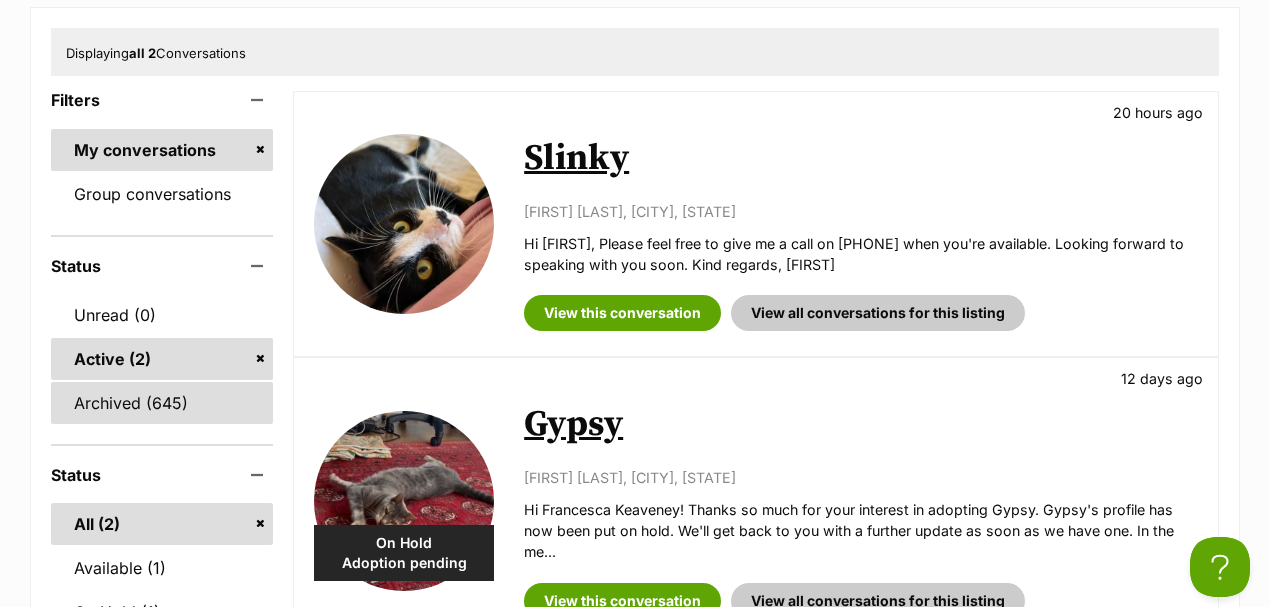 click on "Archived (645)" at bounding box center [162, 403] 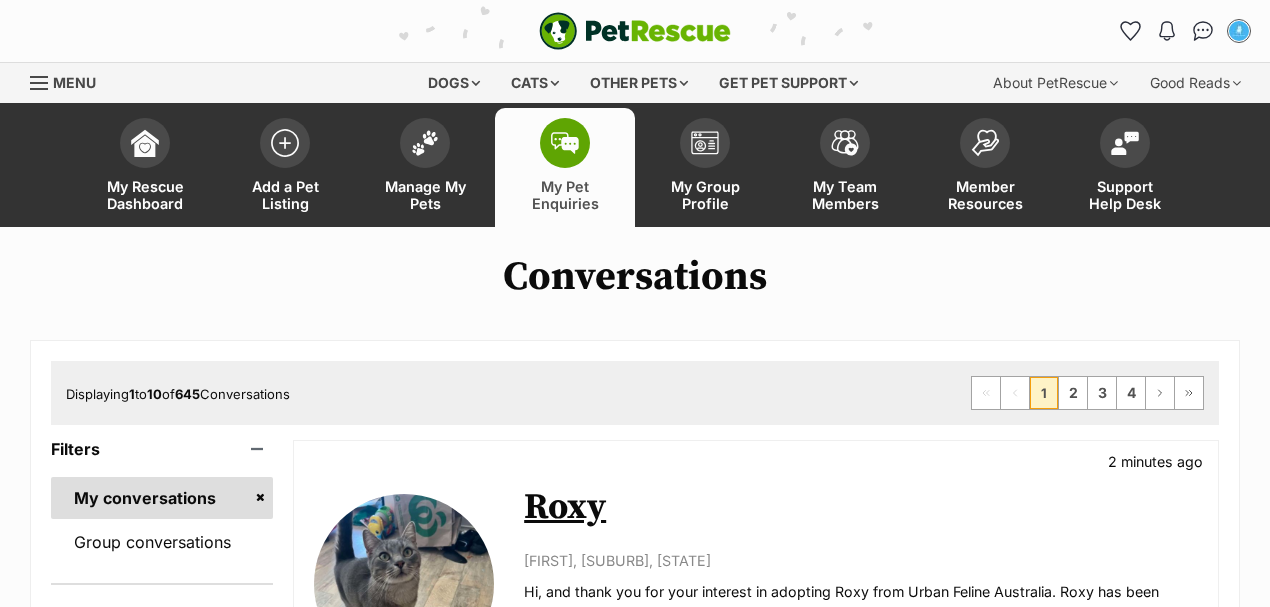 scroll, scrollTop: 0, scrollLeft: 0, axis: both 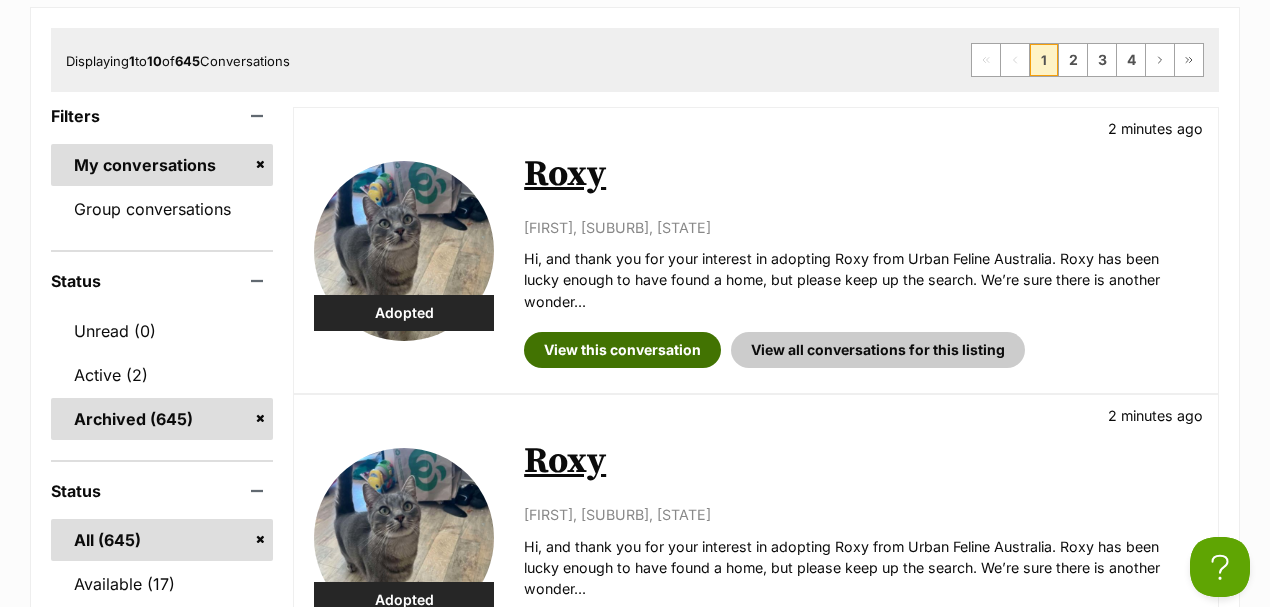 click on "View this conversation" at bounding box center (622, 350) 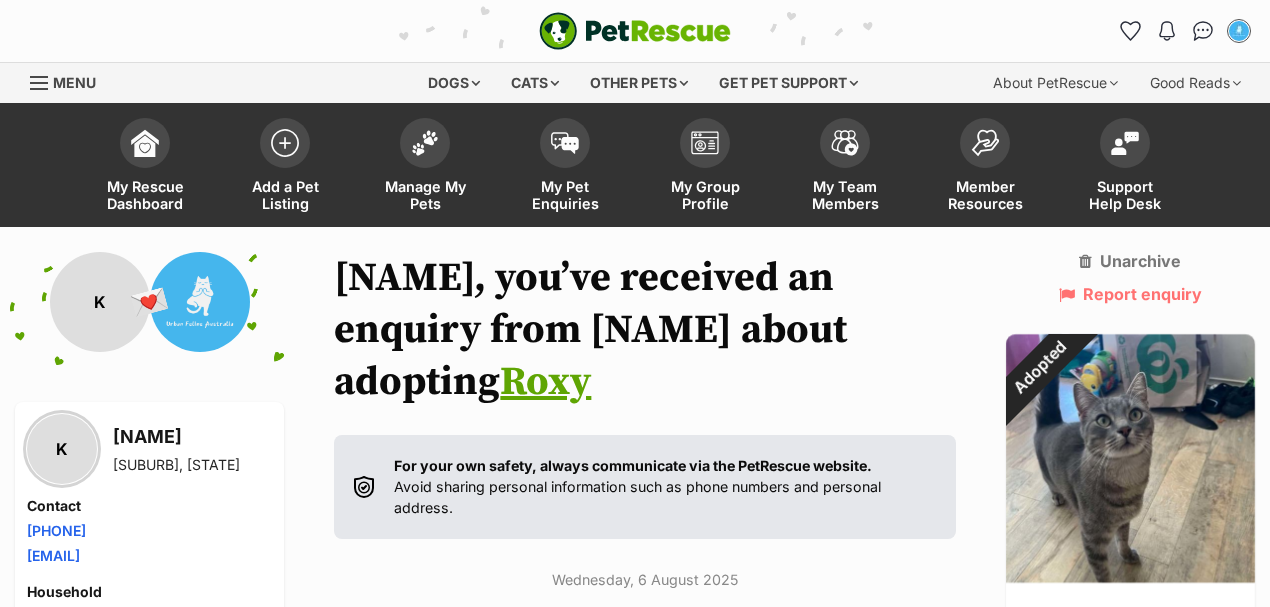 scroll, scrollTop: 116, scrollLeft: 0, axis: vertical 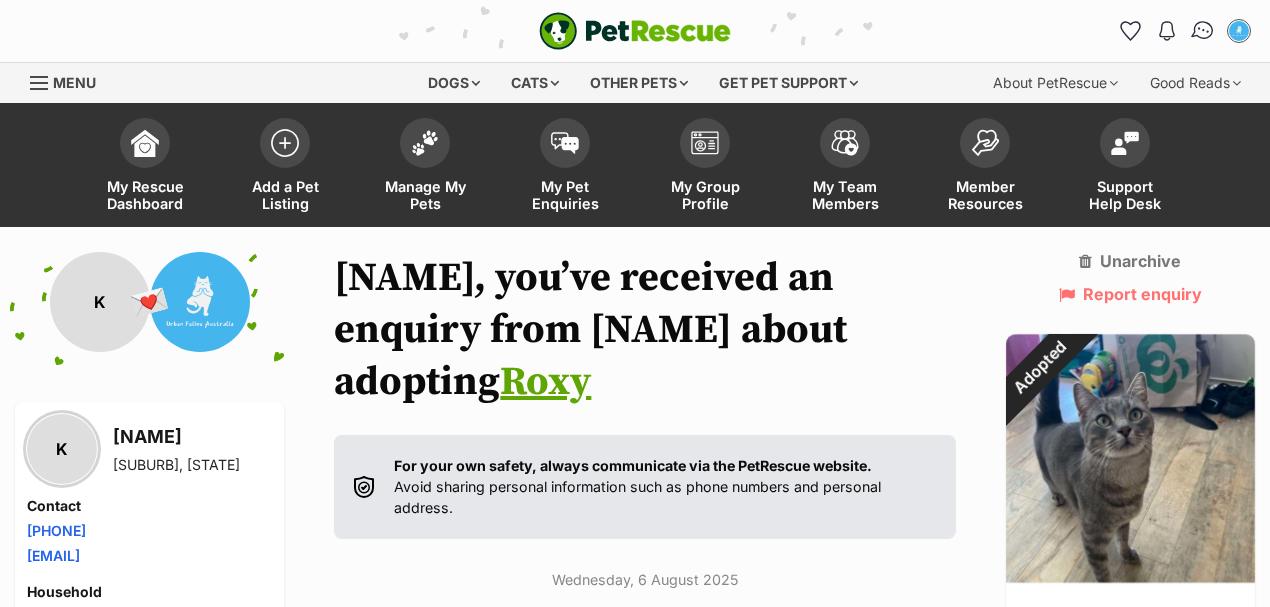 click at bounding box center [1203, 31] 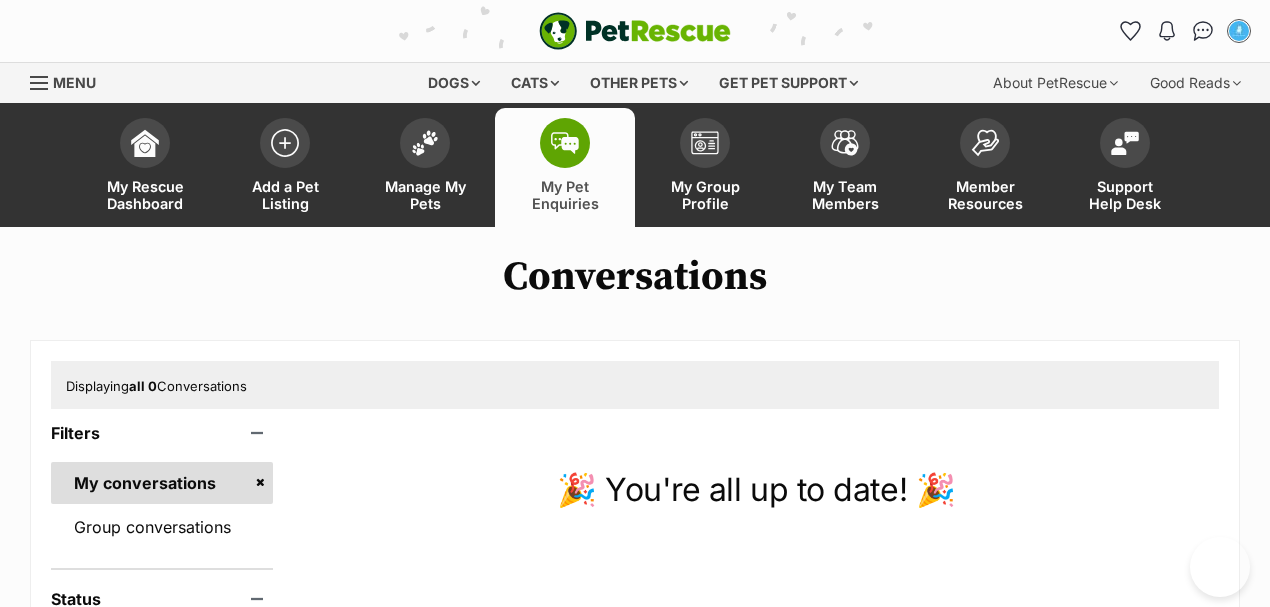 scroll, scrollTop: 0, scrollLeft: 0, axis: both 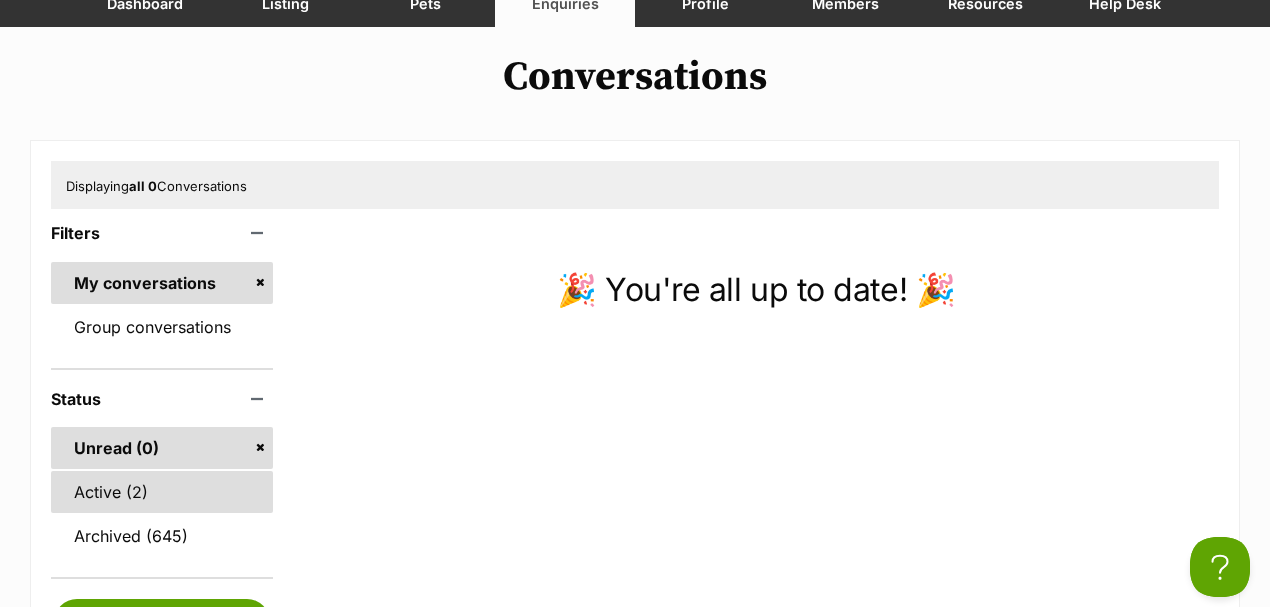 click on "Active (2)" at bounding box center [162, 492] 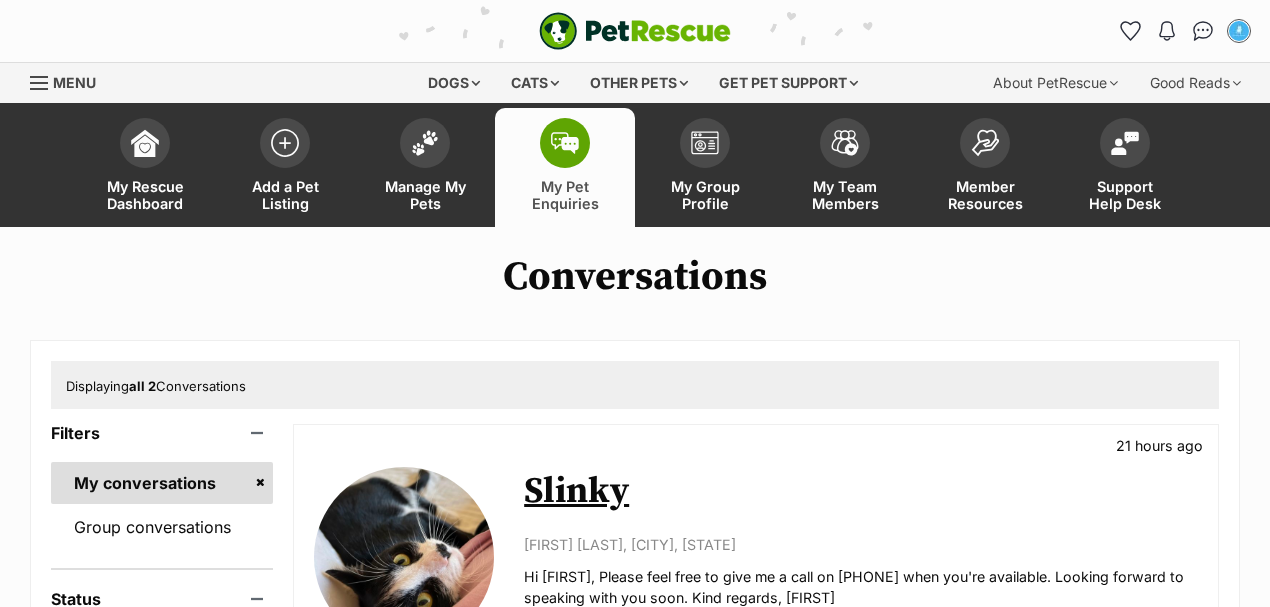 scroll, scrollTop: 0, scrollLeft: 0, axis: both 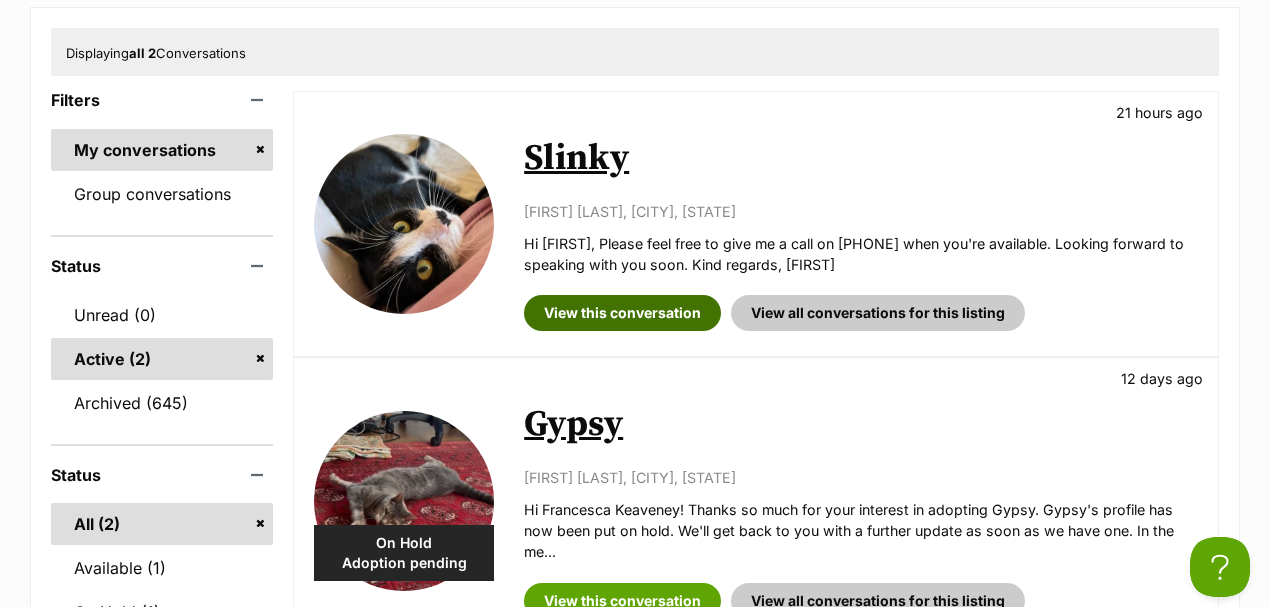 click on "View this conversation" at bounding box center (622, 313) 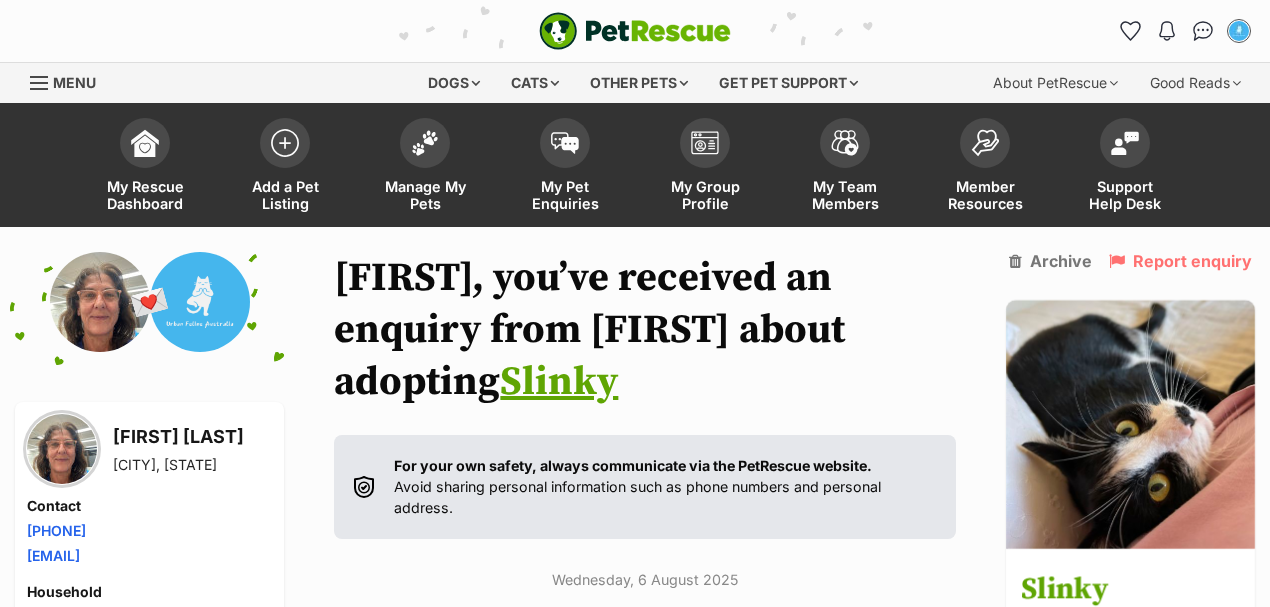scroll, scrollTop: 14, scrollLeft: 0, axis: vertical 